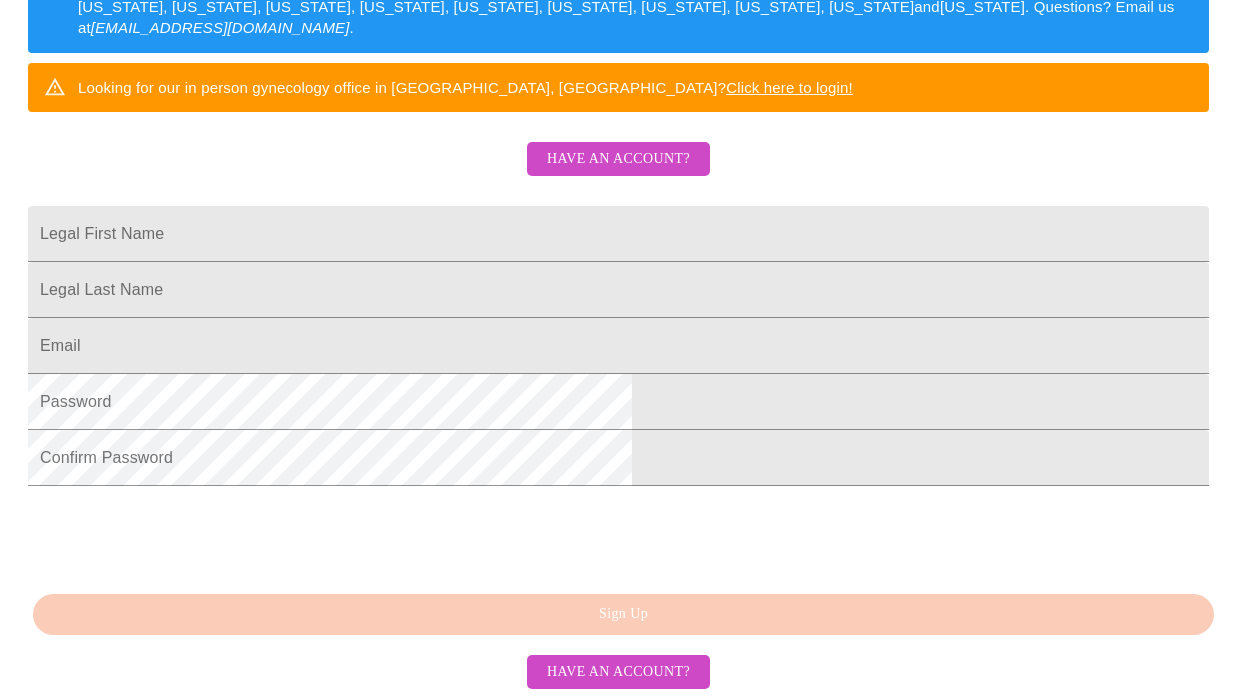scroll, scrollTop: 521, scrollLeft: 0, axis: vertical 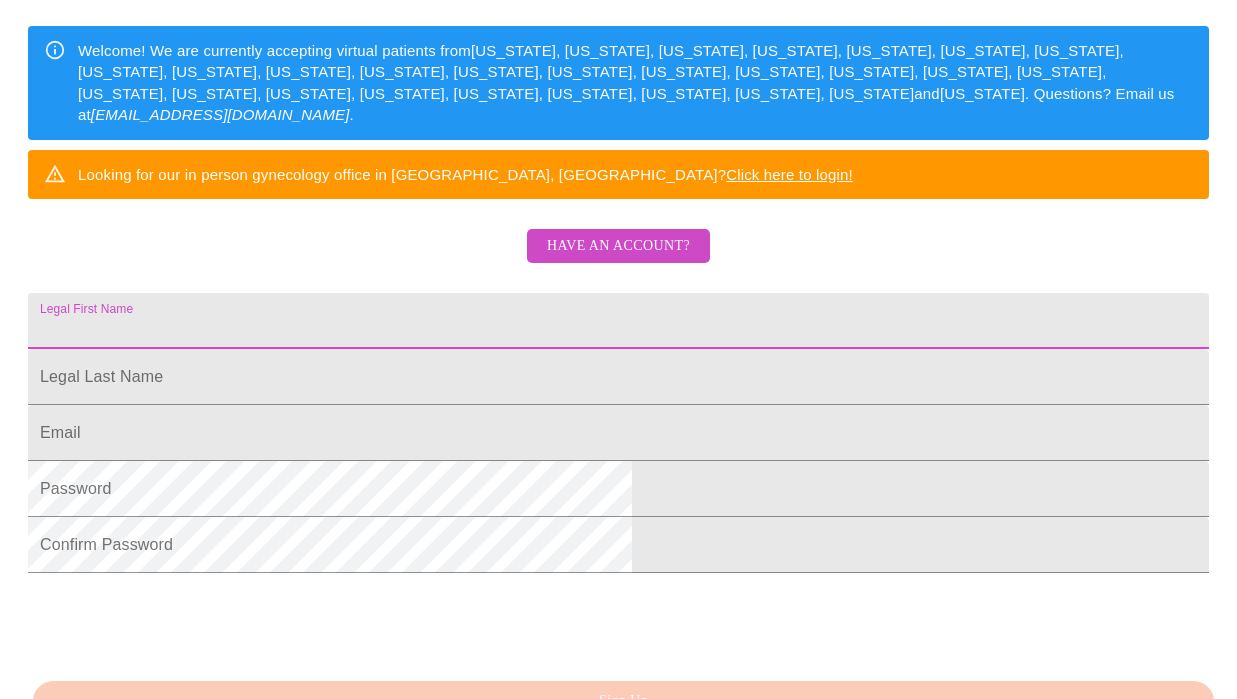click on "Legal First Name" at bounding box center (618, 321) 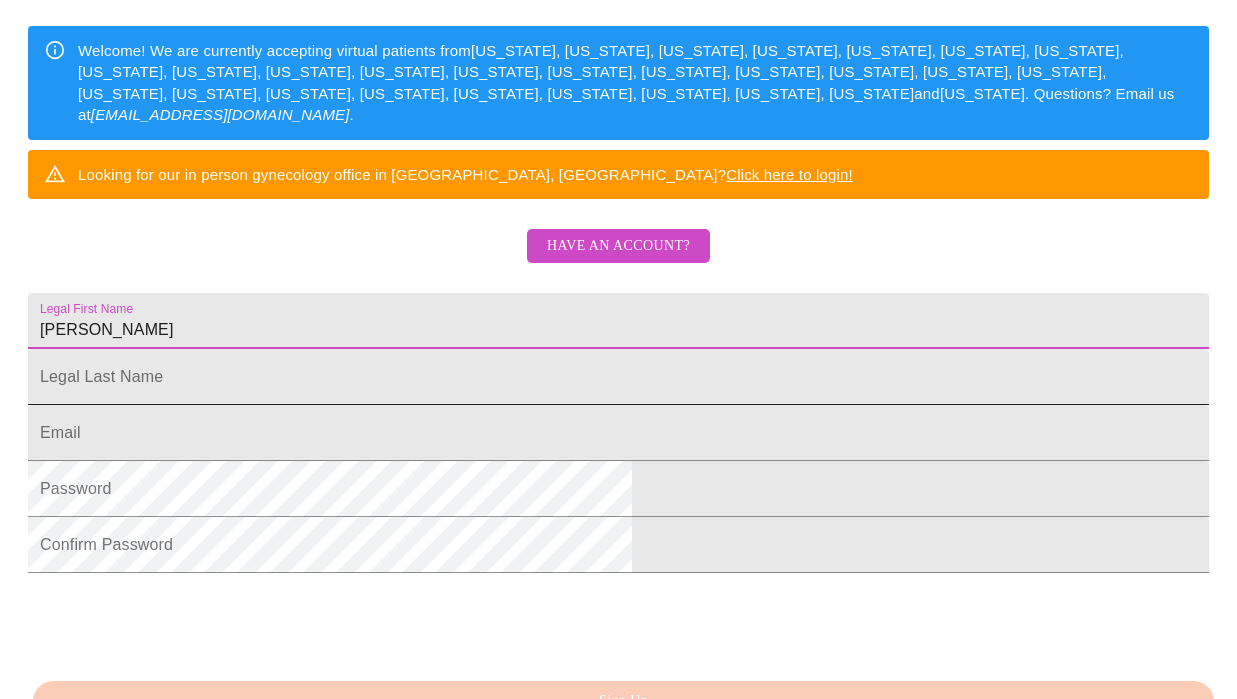 type on "Shelita" 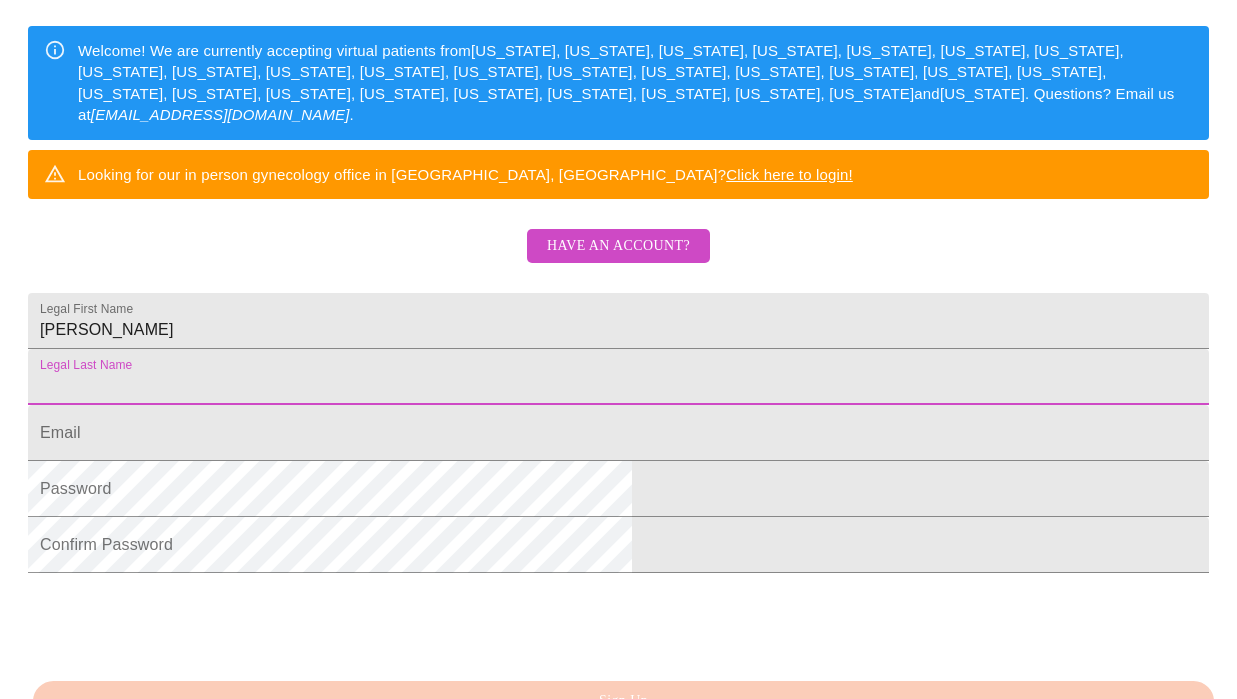 click on "Legal First Name" at bounding box center (618, 377) 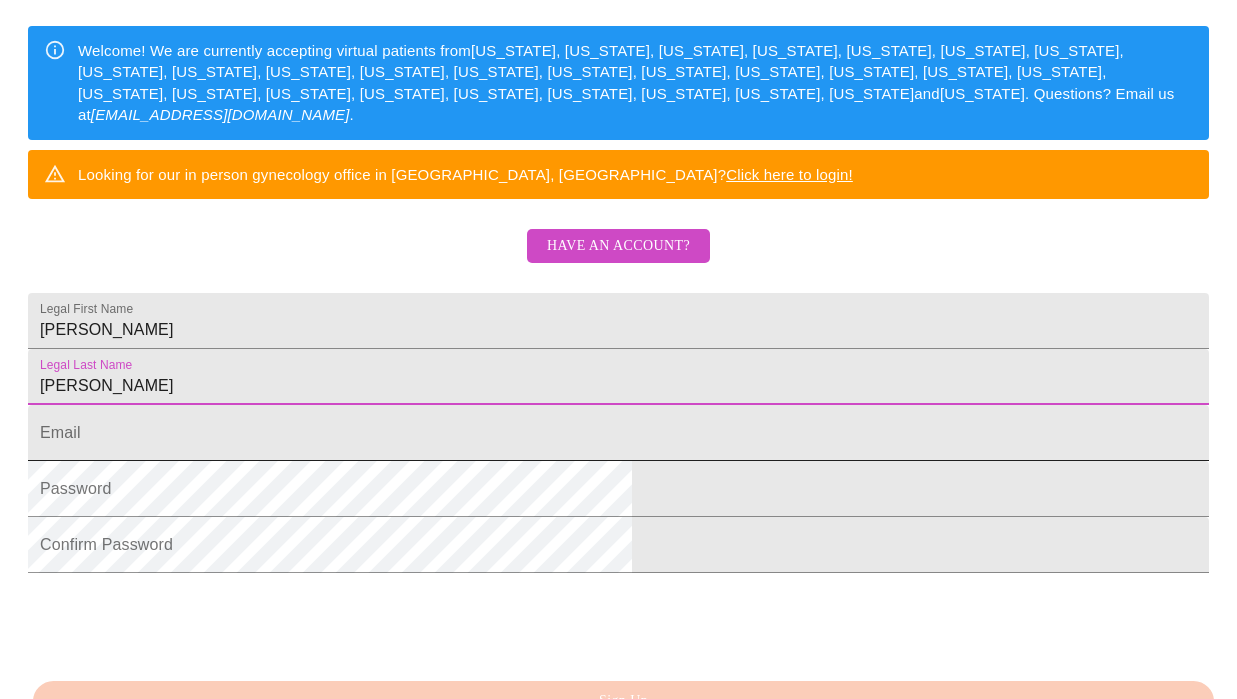 type on "Warren" 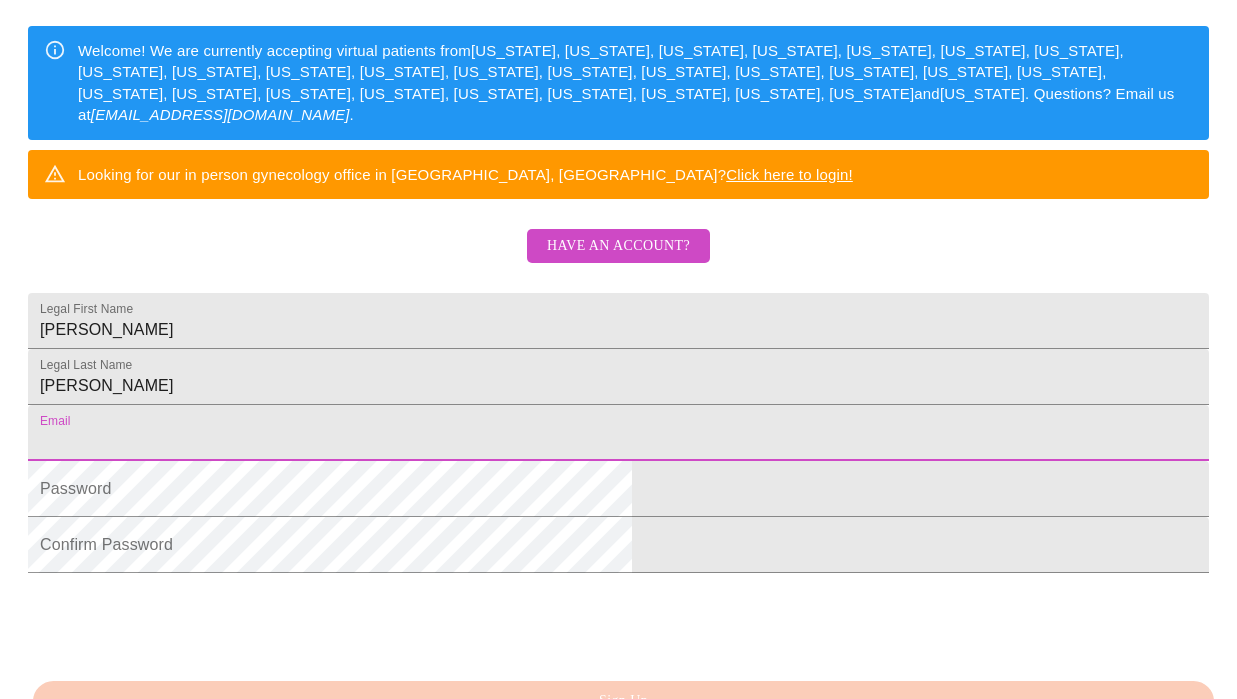 click on "Legal First Name" at bounding box center (618, 433) 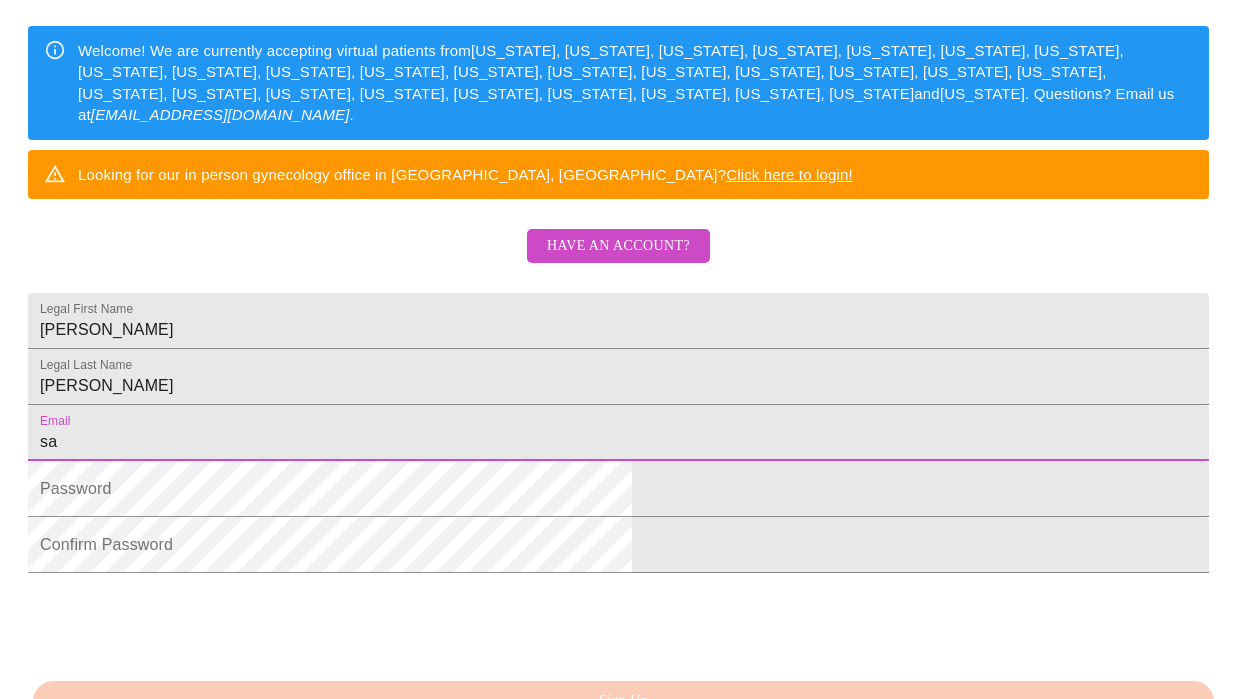 type on "sacaston@yahoo.com" 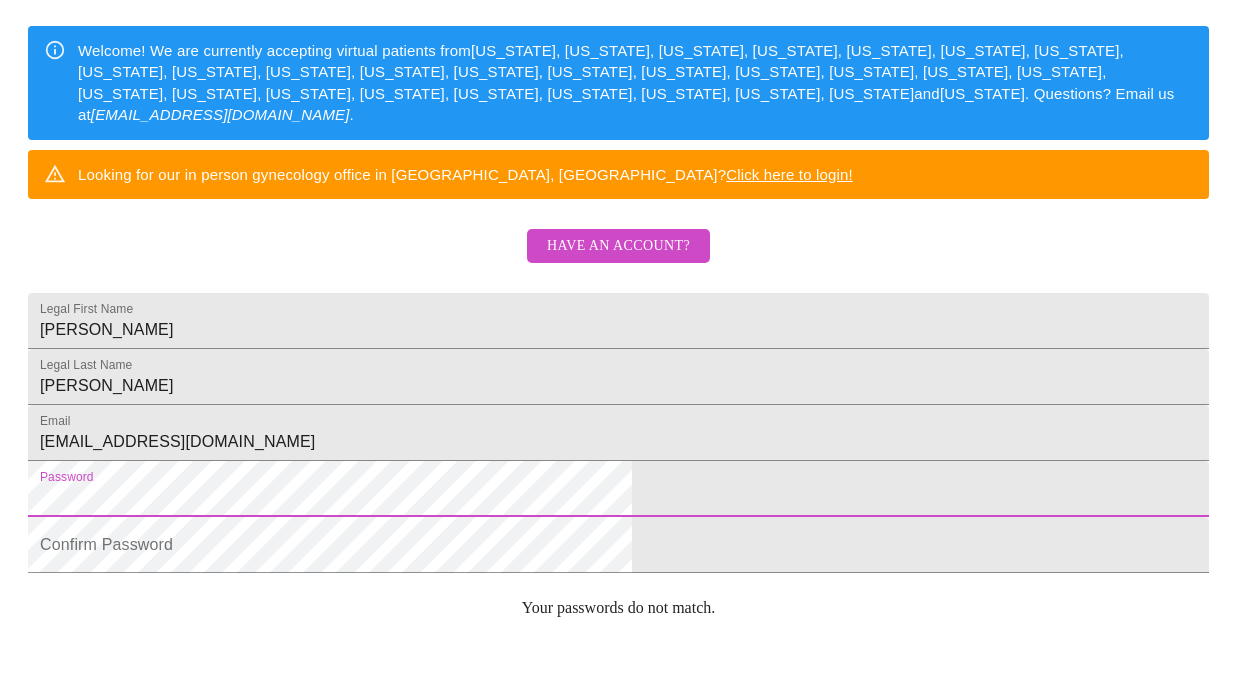 scroll, scrollTop: 565, scrollLeft: 0, axis: vertical 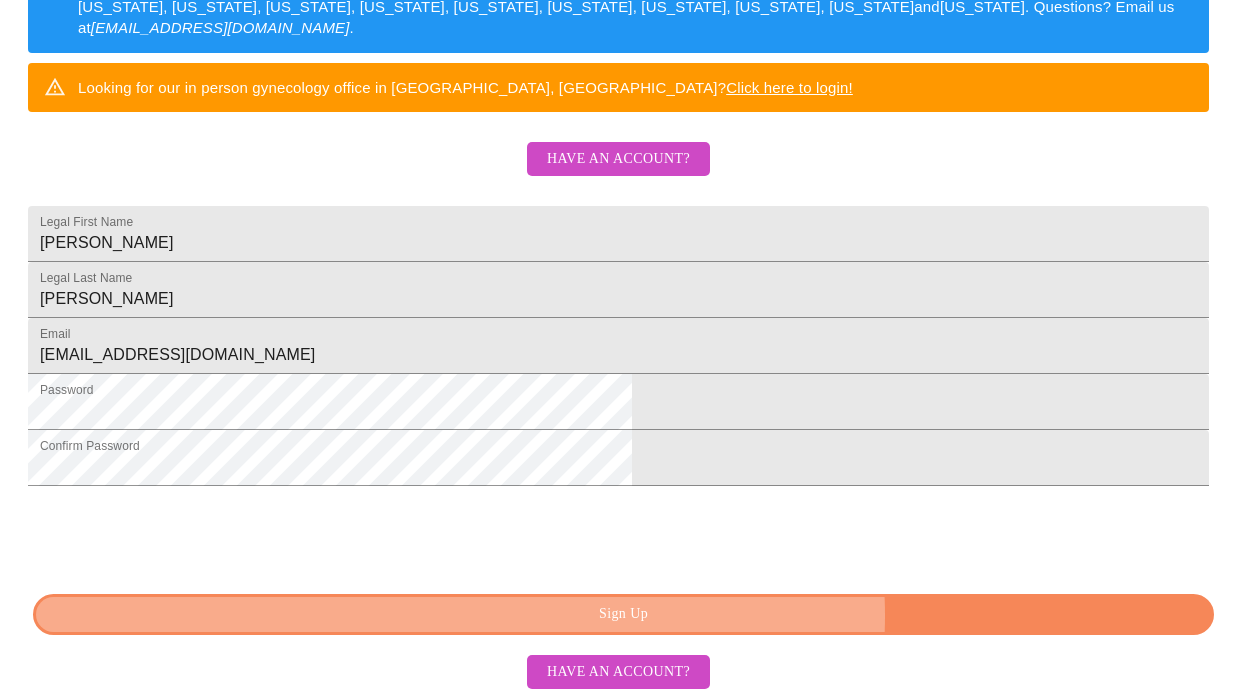 click on "Sign Up" at bounding box center [623, 614] 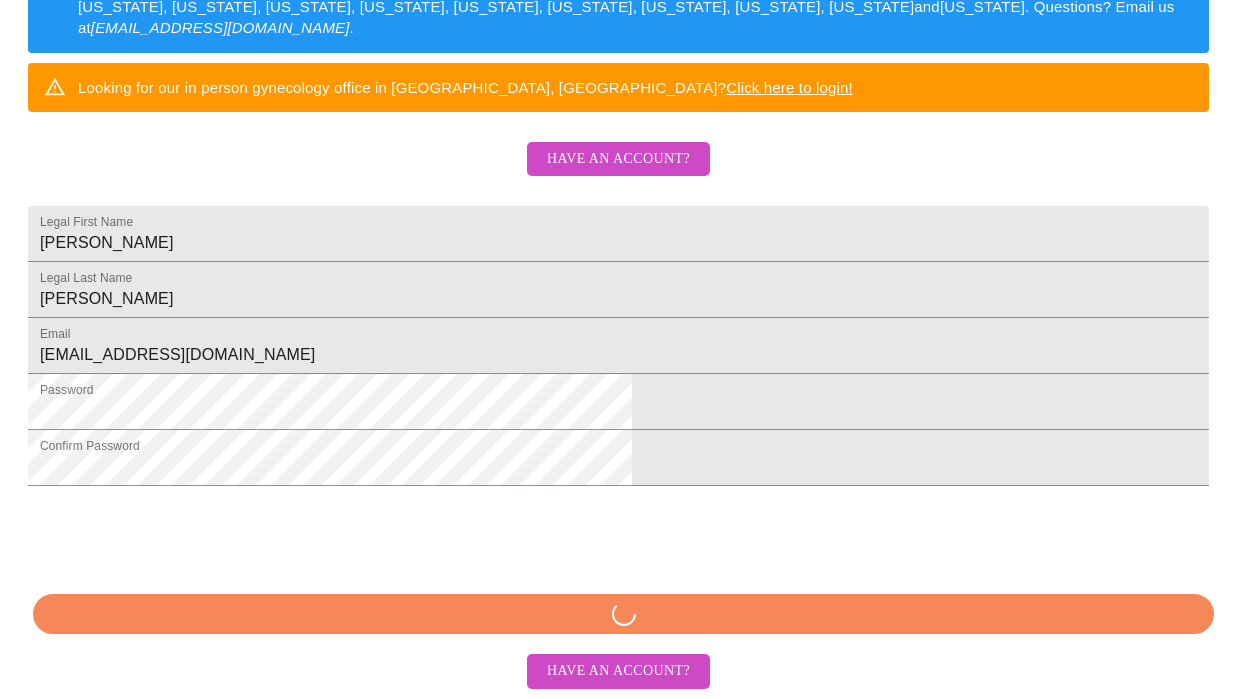 scroll, scrollTop: 520, scrollLeft: 0, axis: vertical 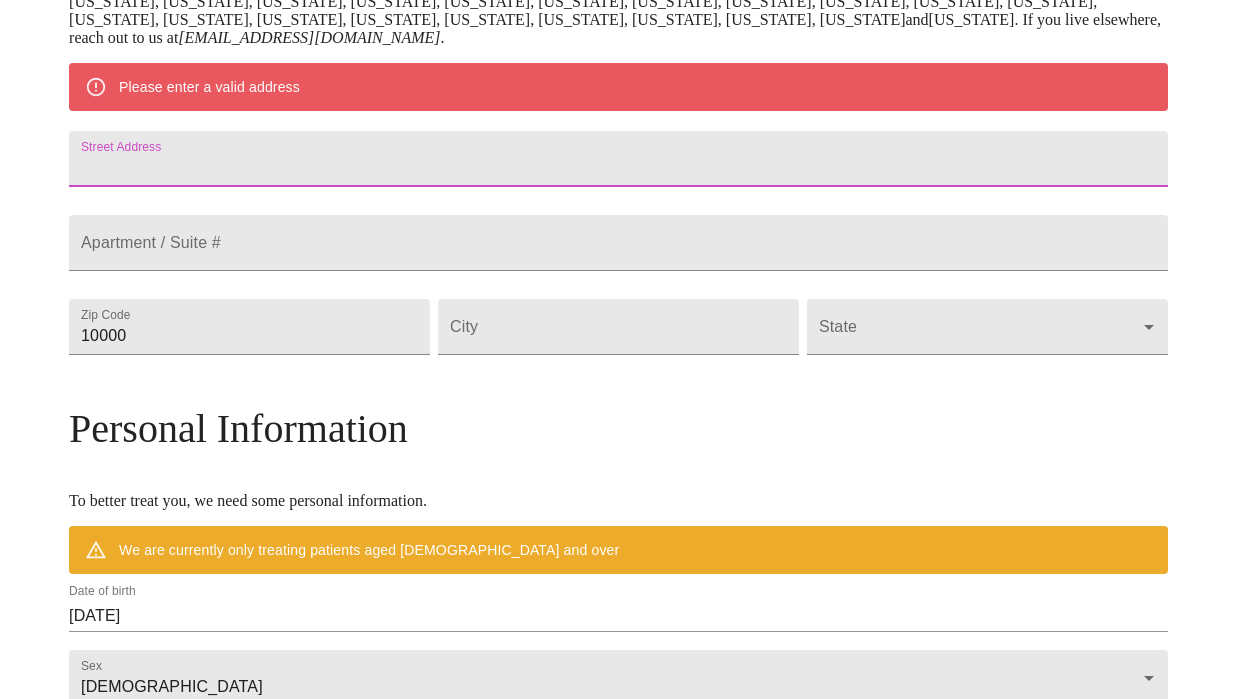 click on "Street Address" at bounding box center [618, 159] 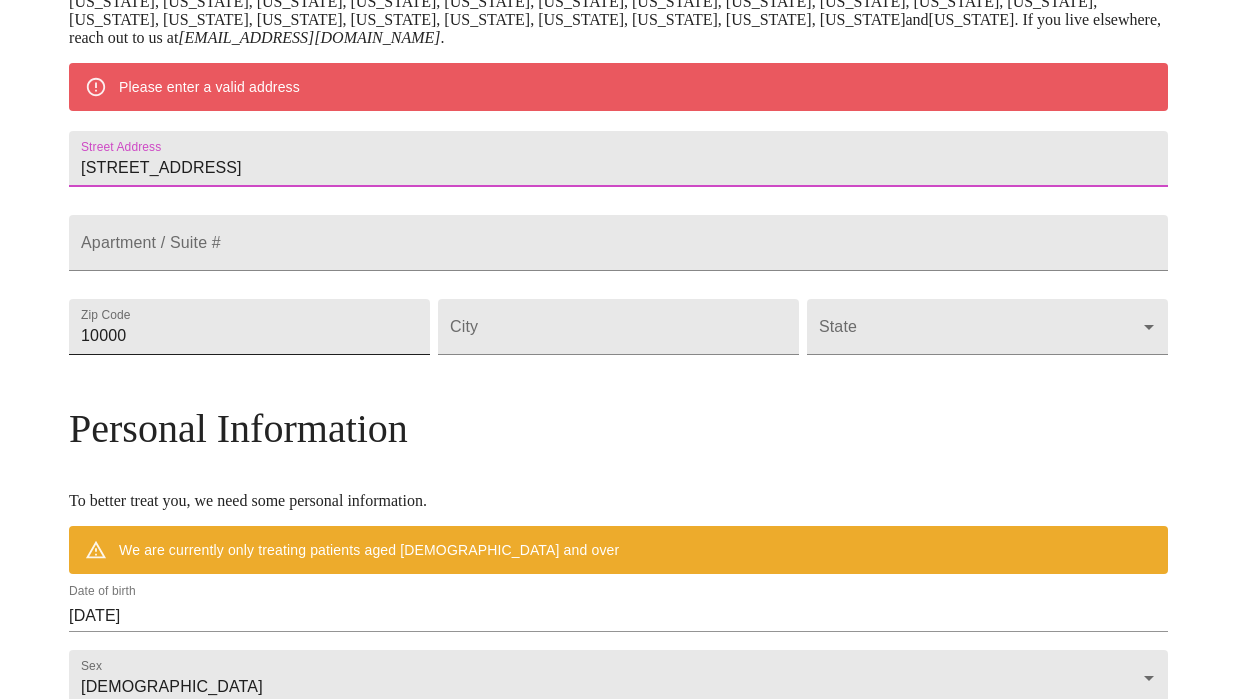 type on "4515 Hanover ST" 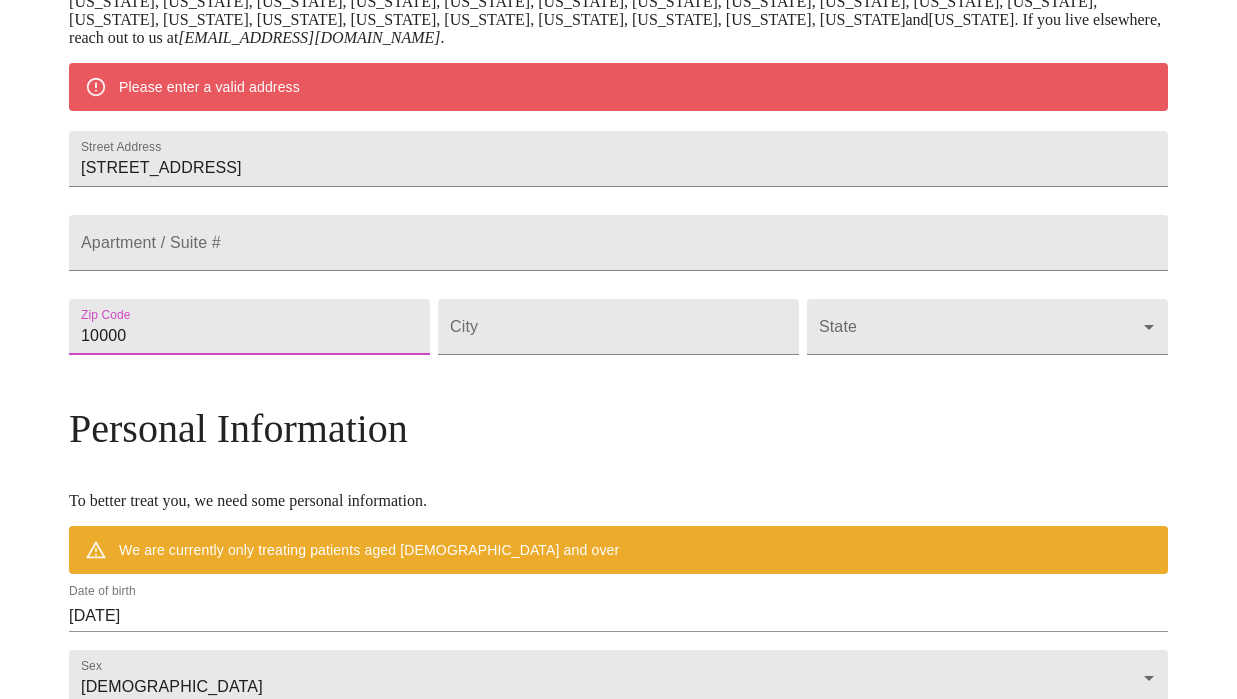 click on "10000" at bounding box center (249, 327) 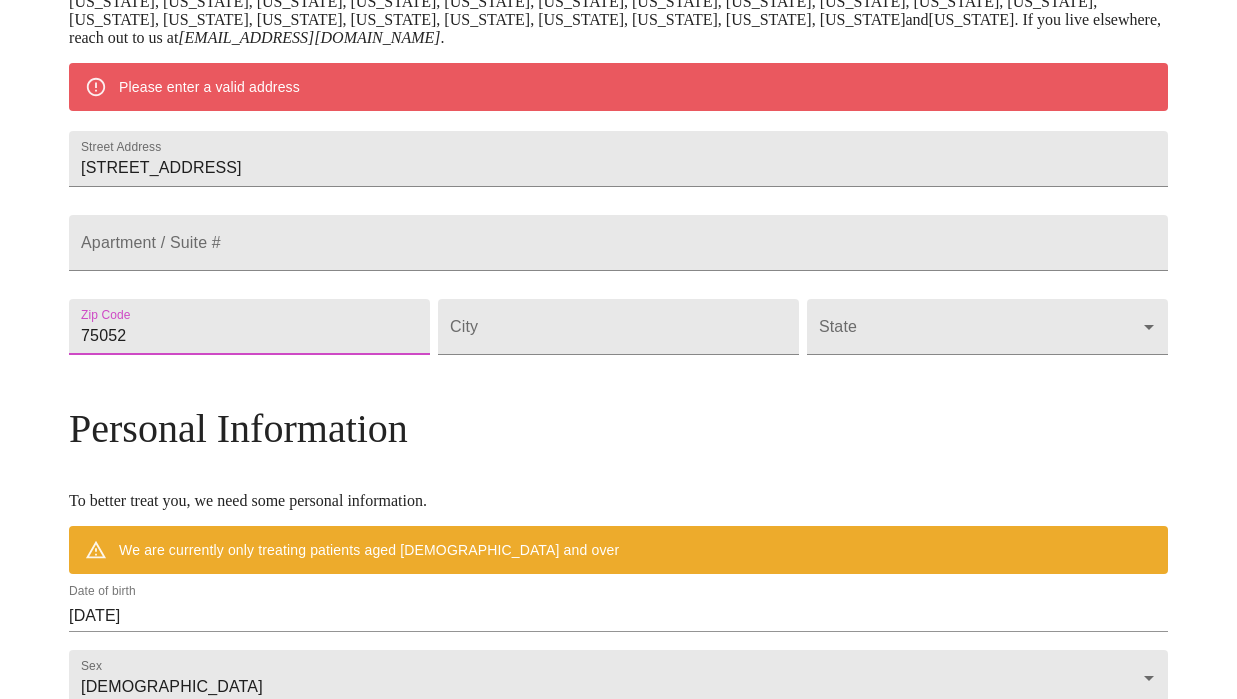 type on "75052" 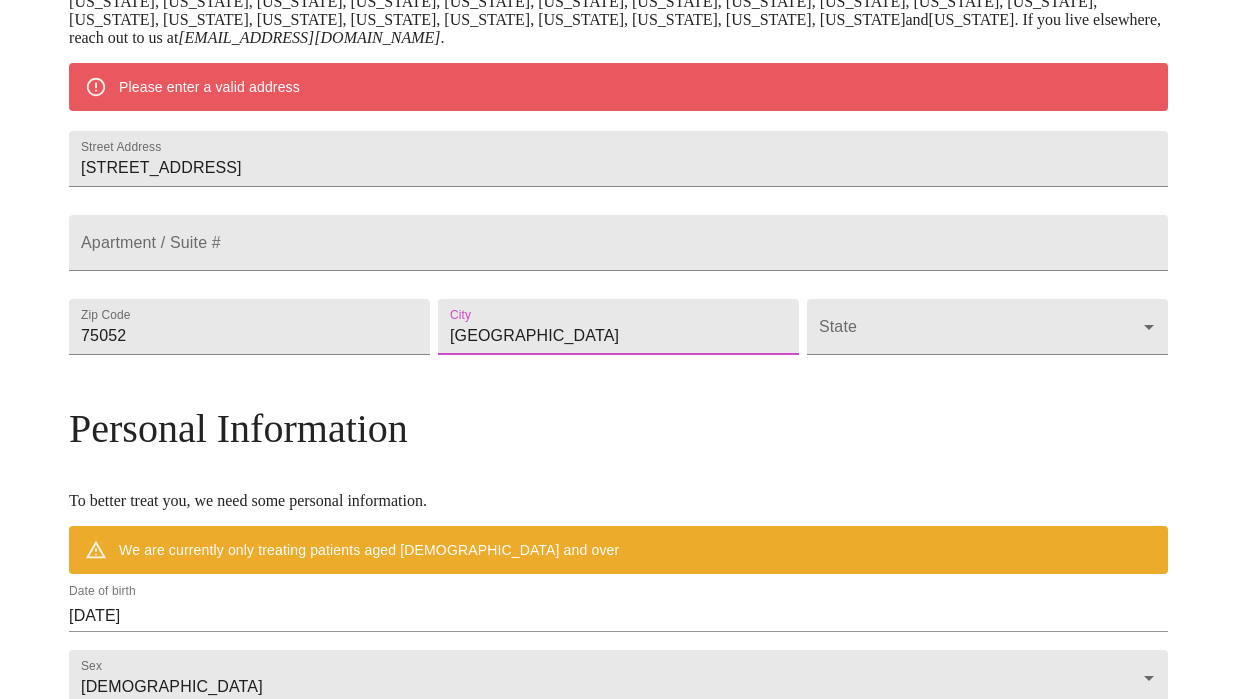 type on "Grand Prairie" 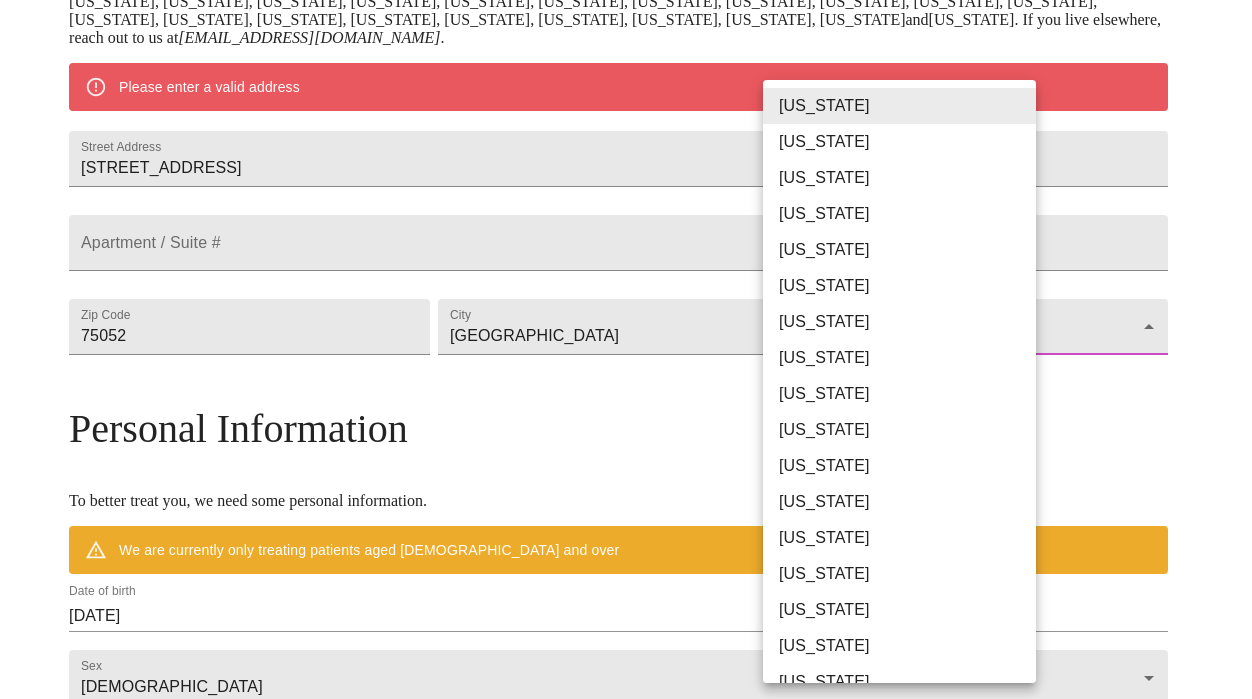 click on "MyMenopauseRx Welcome to MyMenopauseRx Since it's your first time here, you'll need to enter some medical and social information.  We'll guide you through it! Mailing Address We currently are only supporting patients from  Alabama, Arizona, Colorado, Delaware, Florida, Georgia, Idaho, Illinois, Indiana, Indiana, Iowa, Kansas, Kentucky, Louisiana, Maine, Michigan, Minnesota, Mississippi, Missouri, Nevada, Ohio, Oklahoma, Pennsylvania, Tennessee, Texas, Utah, Washington, West Virginia  and  Wisconsin . If you live elsewhere, reach out to us at  hello@mymenopauserx.com . Please enter a valid address Street Address 4515 Hanover ST Apartment / Suite # Zip Code 75052 City Grand Prairie State ​ Personal Information To better treat you, we need some personal information. We are currently only treating patients aged 38 and over Date of birth 07/18/2025 Sex Female Female Phone Number (   )    - Receive Text Message Notifications Terms of Service & Privacy Policy By  Continuing Terms of Service  and our" at bounding box center (626, 354) 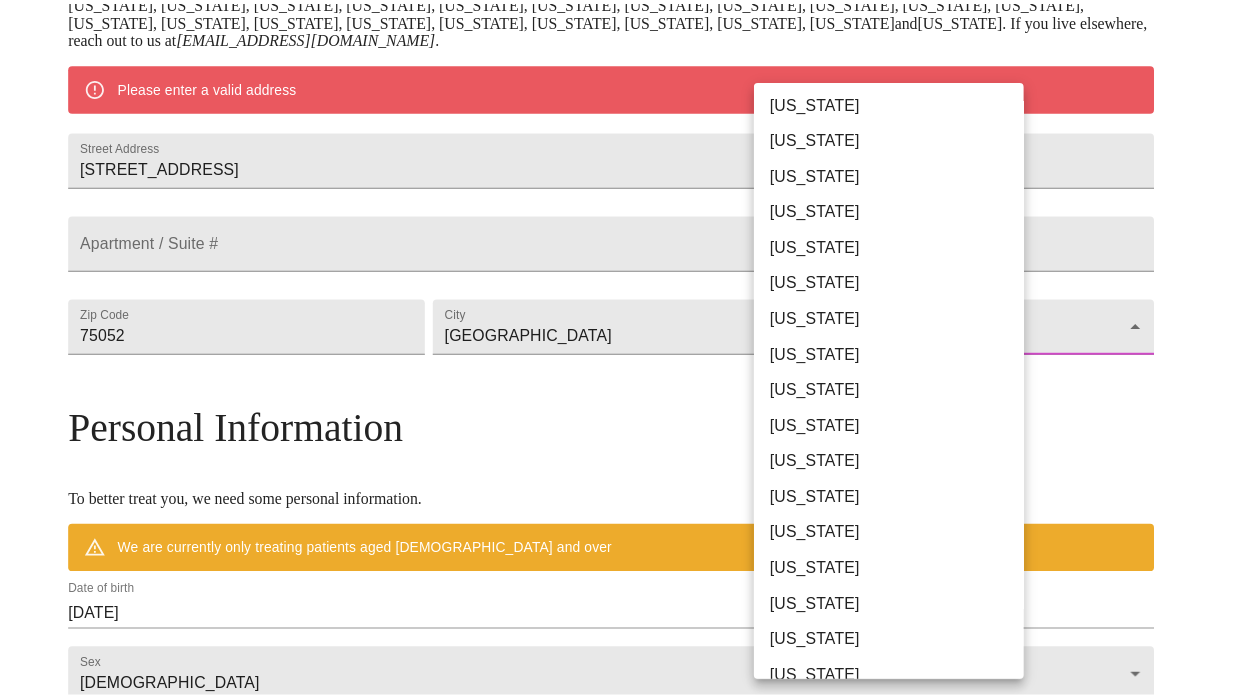scroll, scrollTop: 1213, scrollLeft: 0, axis: vertical 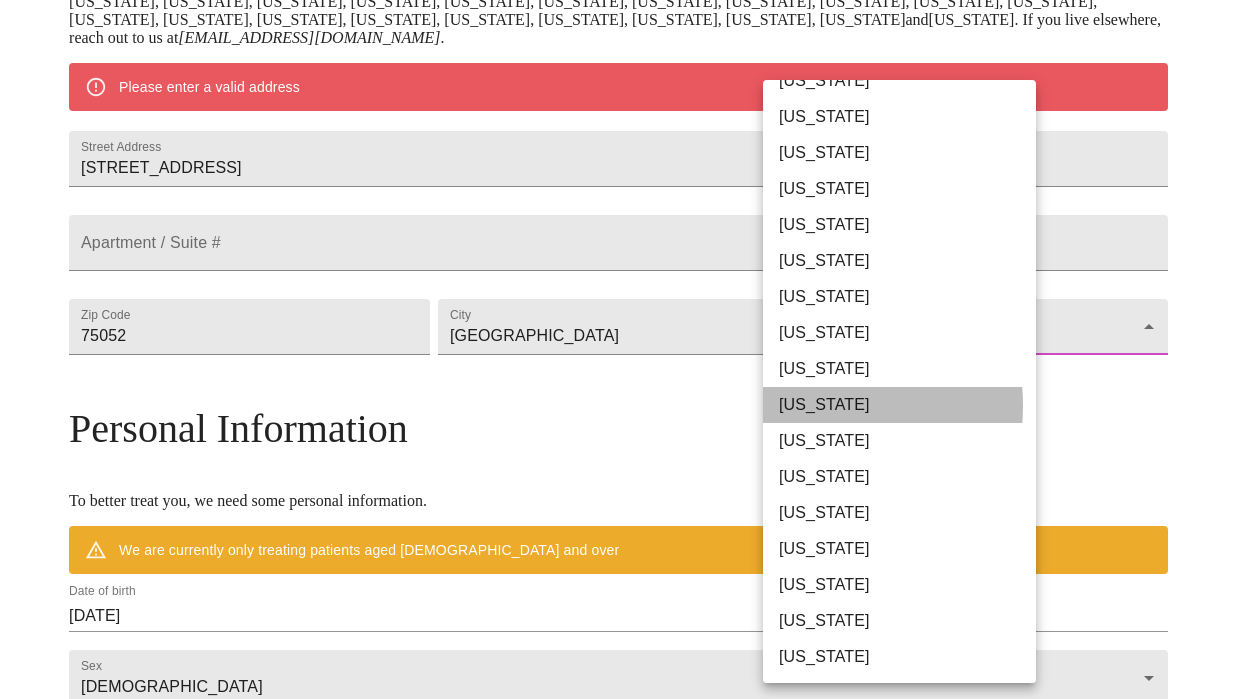 click on "Texas" at bounding box center (907, 405) 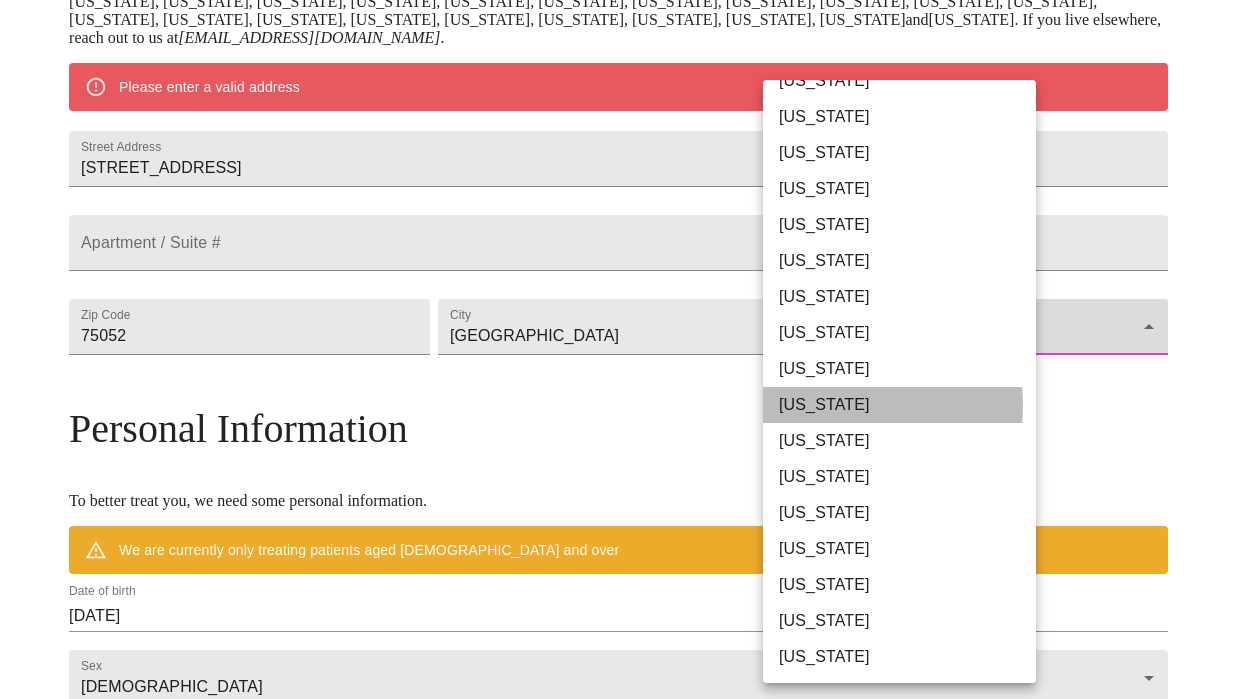 type on "Texas" 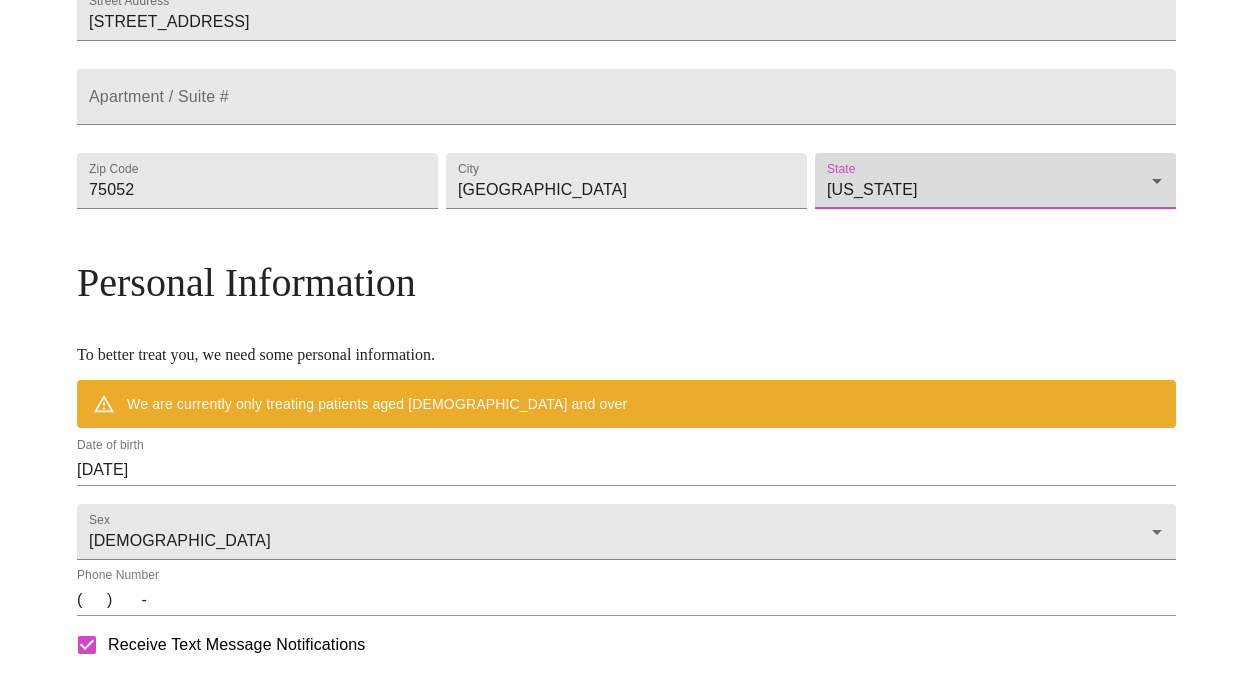 scroll, scrollTop: 642, scrollLeft: 0, axis: vertical 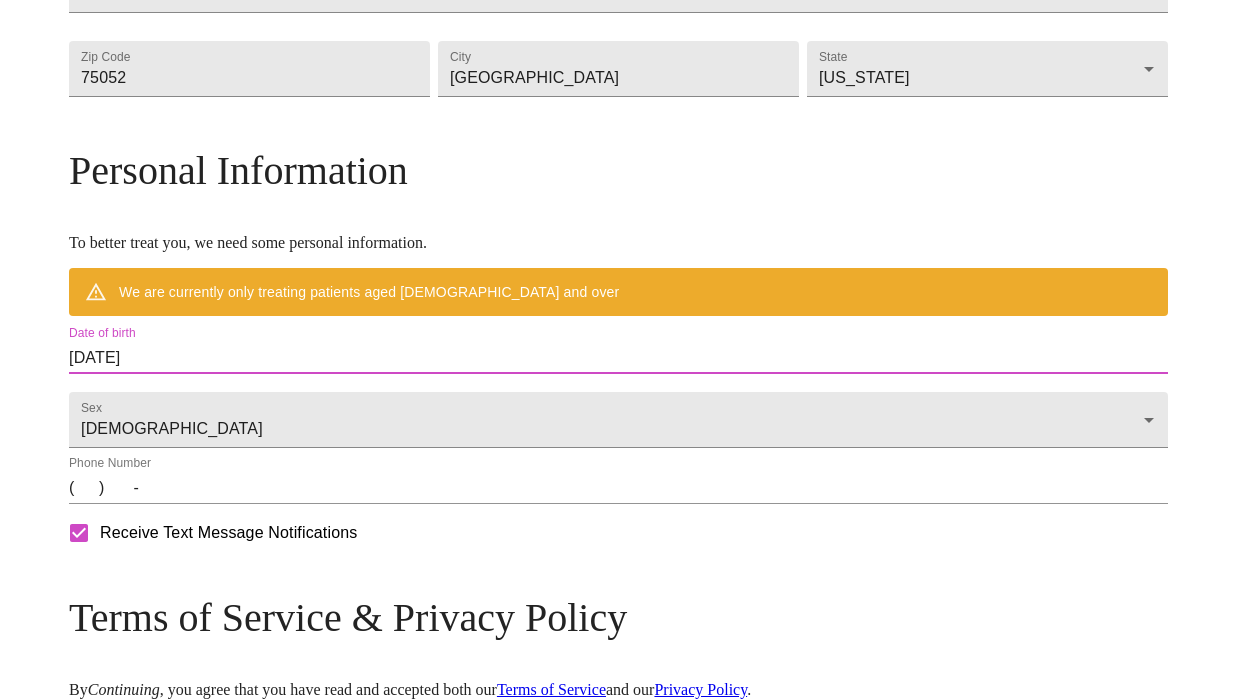 click on "07/18/2025" at bounding box center [618, 358] 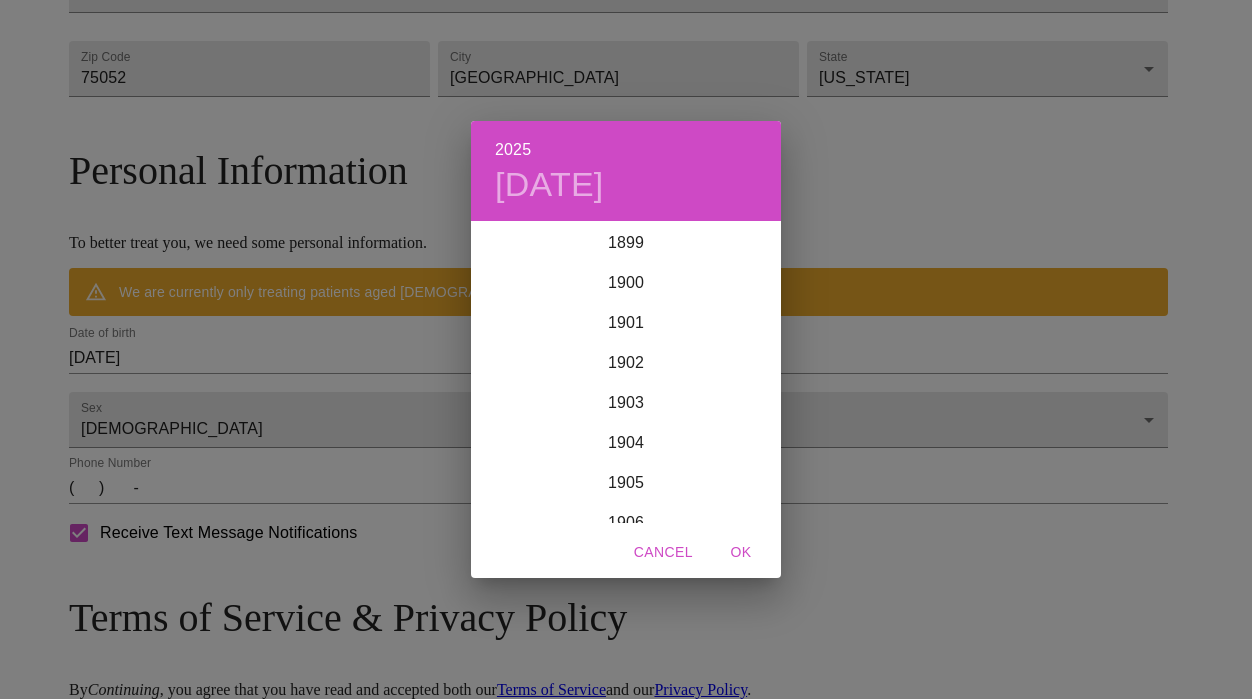 scroll, scrollTop: 4920, scrollLeft: 0, axis: vertical 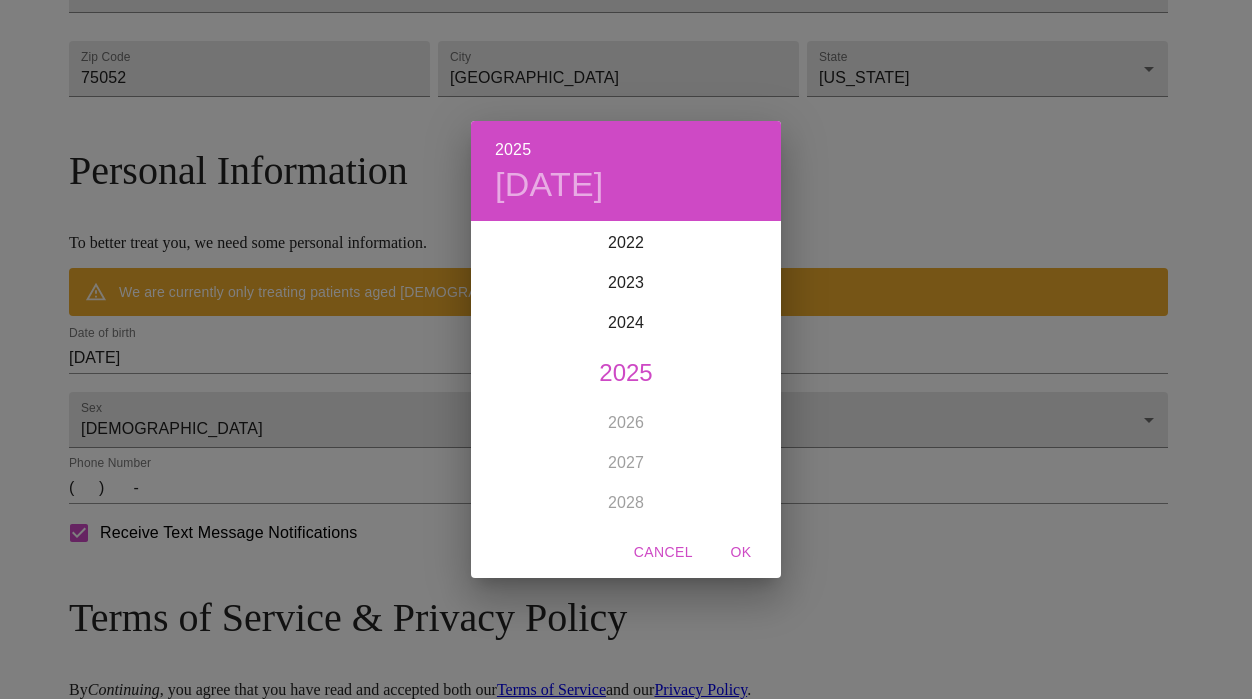 click on "2025 Fri, Jul 18 1899 1900 1901 1902 1903 1904 1905 1906 1907 1908 1909 1910 1911 1912 1913 1914 1915 1916 1917 1918 1919 1920 1921 1922 1923 1924 1925 1926 1927 1928 1929 1930 1931 1932 1933 1934 1935 1936 1937 1938 1939 1940 1941 1942 1943 1944 1945 1946 1947 1948 1949 1950 1951 1952 1953 1954 1955 1956 1957 1958 1959 1960 1961 1962 1963 1964 1965 1966 1967 1968 1969 1970 1971 1972 1973 1974 1975 1976 1977 1978 1979 1980 1981 1982 1983 1984 1985 1986 1987 1988 1989 1990 1991 1992 1993 1994 1995 1996 1997 1998 1999 2000 2001 2002 2003 2004 2005 2006 2007 2008 2009 2010 2011 2012 2013 2014 2015 2016 2017 2018 2019 2020 2021 2022 2023 2024 2025 2026 2027 2028 2029 2030 2031 2032 2033 2034 2035 2036 2037 2038 2039 2040 2041 2042 2043 2044 2045 2046 2047 2048 2049 2050 2051 2052 2053 2054 2055 2056 2057 2058 2059 2060 2061 2062 2063 2064 2065 2066 2067 2068 2069 2070 2071 2072 2073 2074 2075 2076 2077 2078 2079 2080 2081 2082 2083 2084 2085 2086 2087 2088 2089 2090 2091 2092 2093 2094 2095 2096 2097 2098 2099 OK" at bounding box center (626, 349) 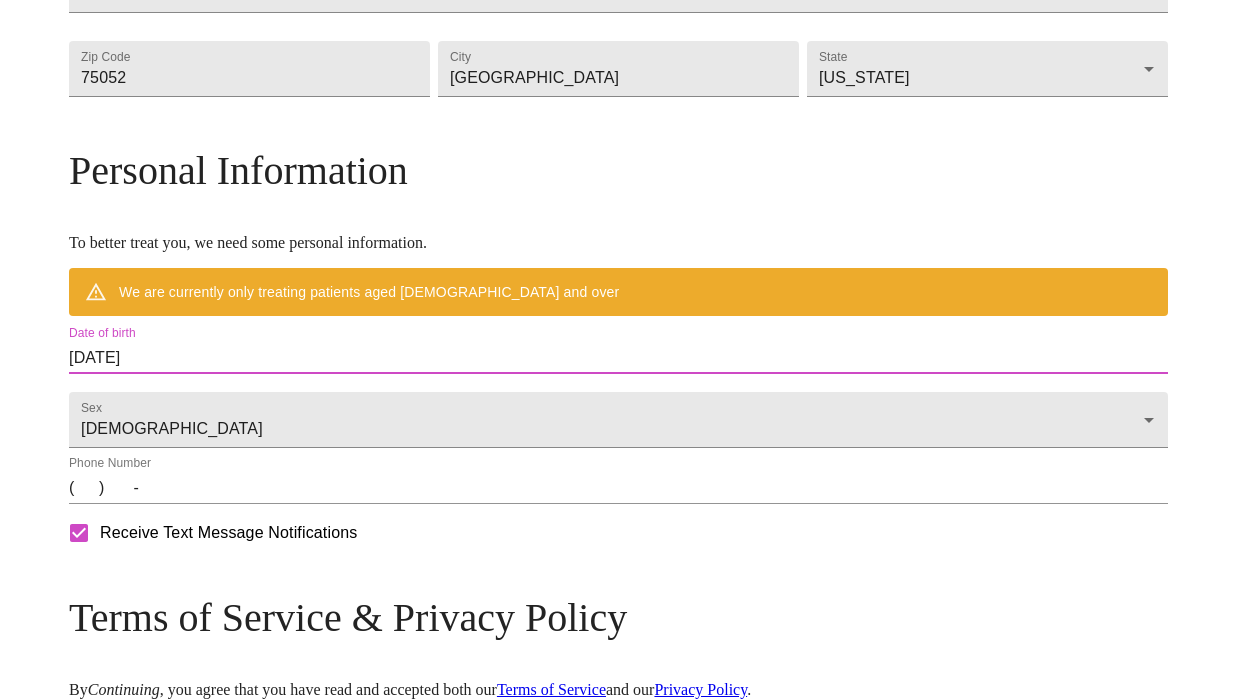 drag, startPoint x: 291, startPoint y: 398, endPoint x: 119, endPoint y: 388, distance: 172.29045 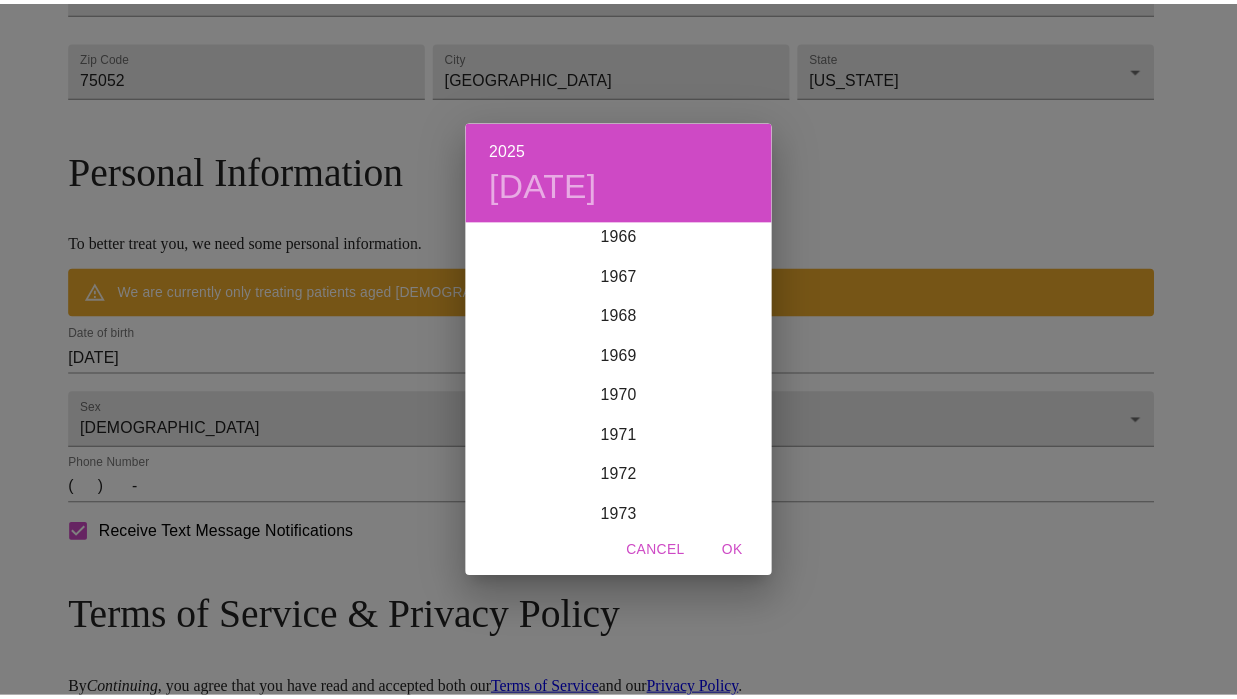 scroll, scrollTop: 2720, scrollLeft: 0, axis: vertical 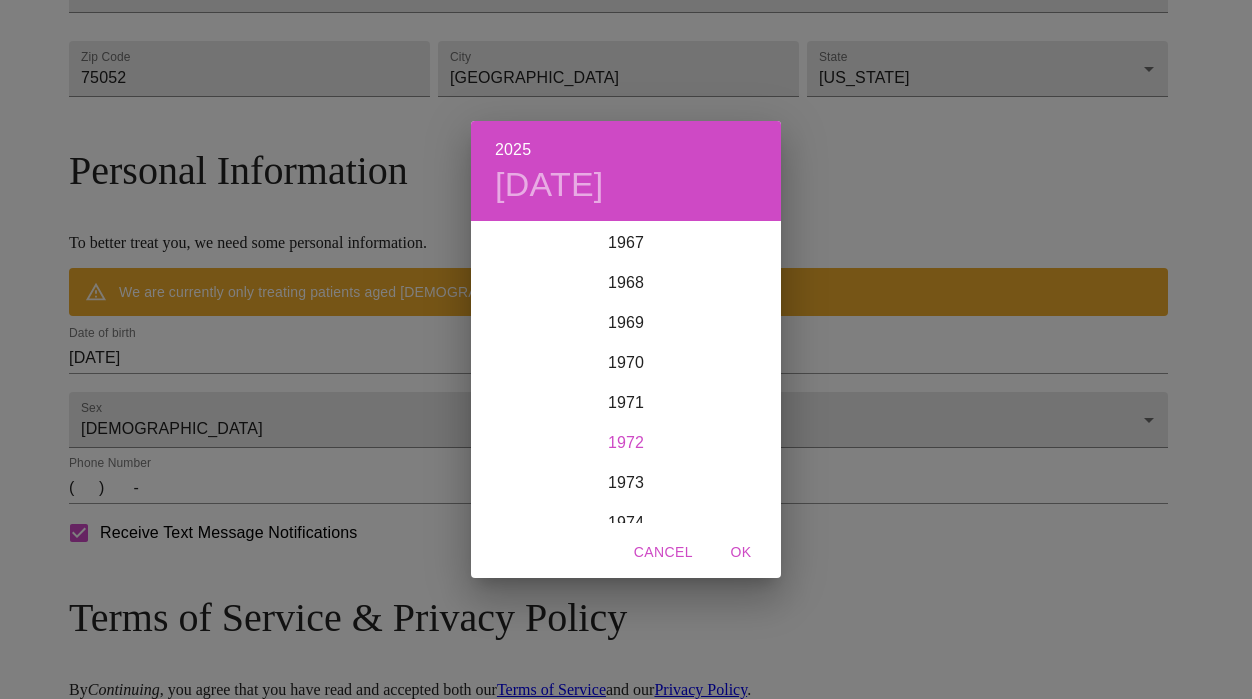 click on "1972" at bounding box center (626, 443) 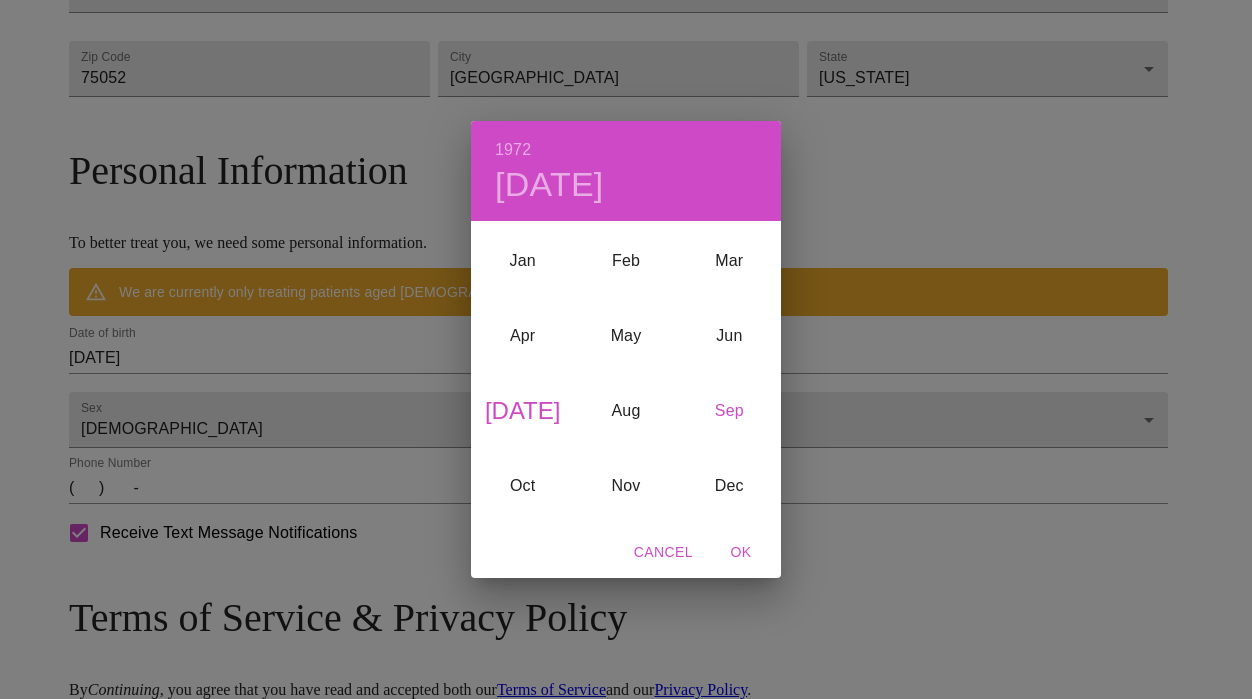 click on "Sep" at bounding box center [729, 410] 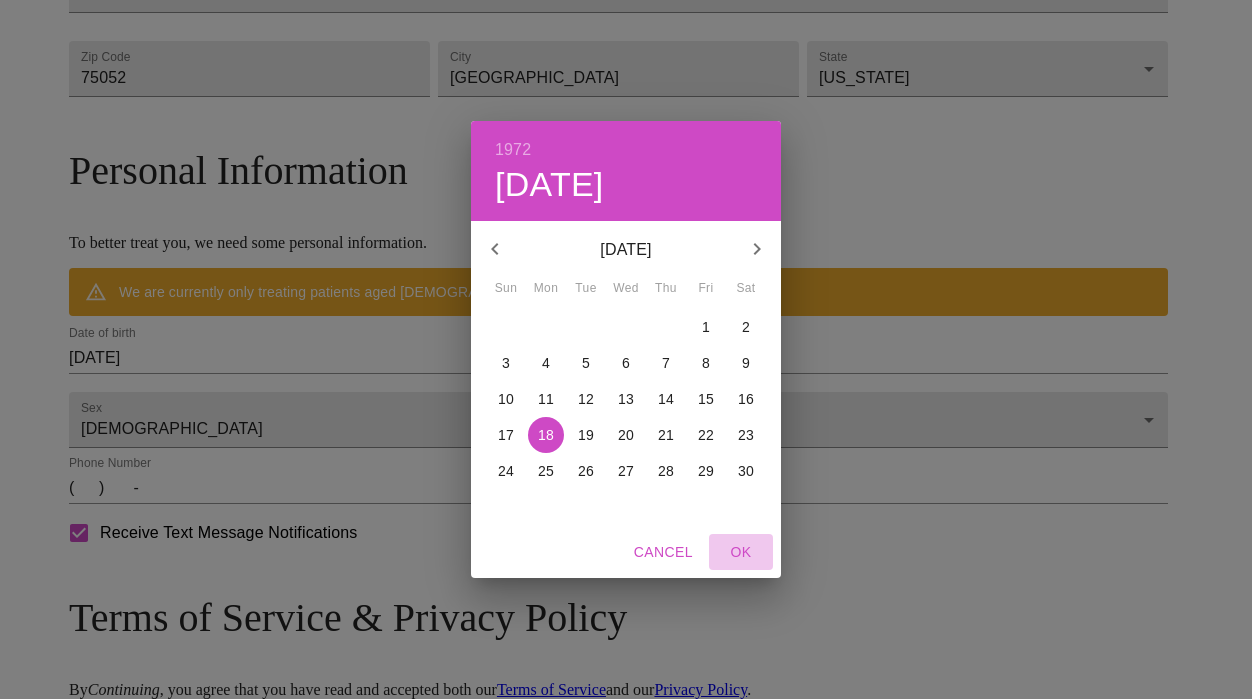 click on "OK" at bounding box center (741, 552) 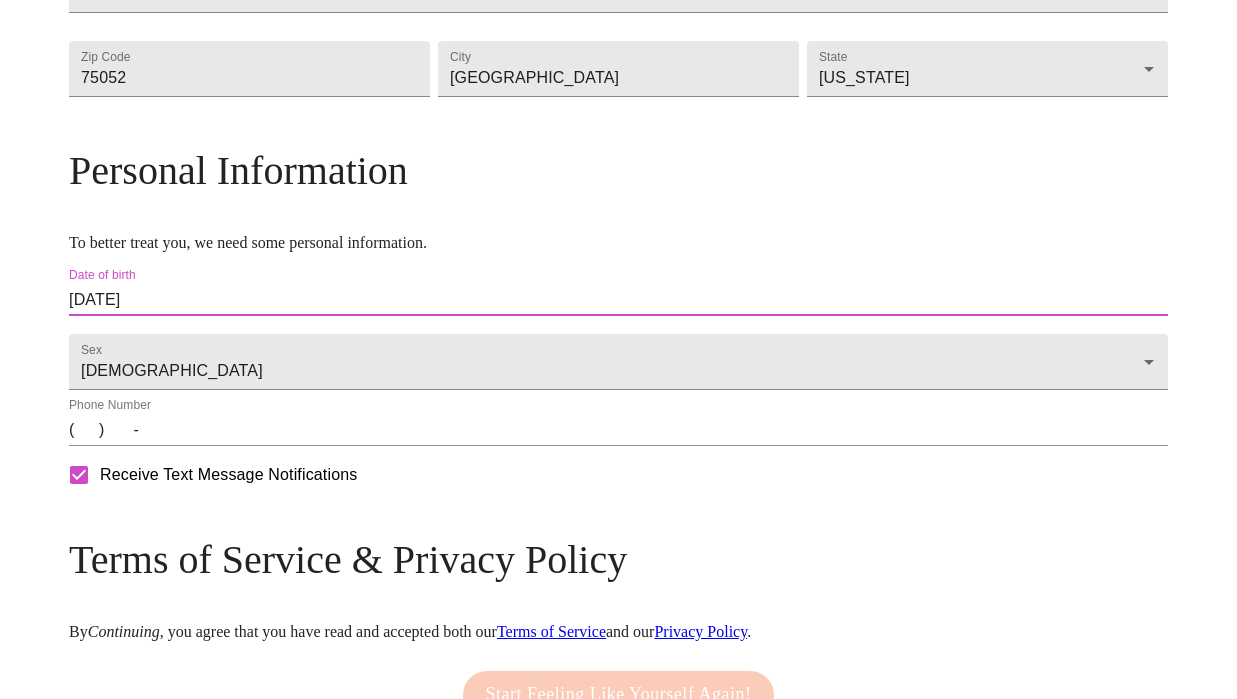 click on "(   )    -" at bounding box center [618, 430] 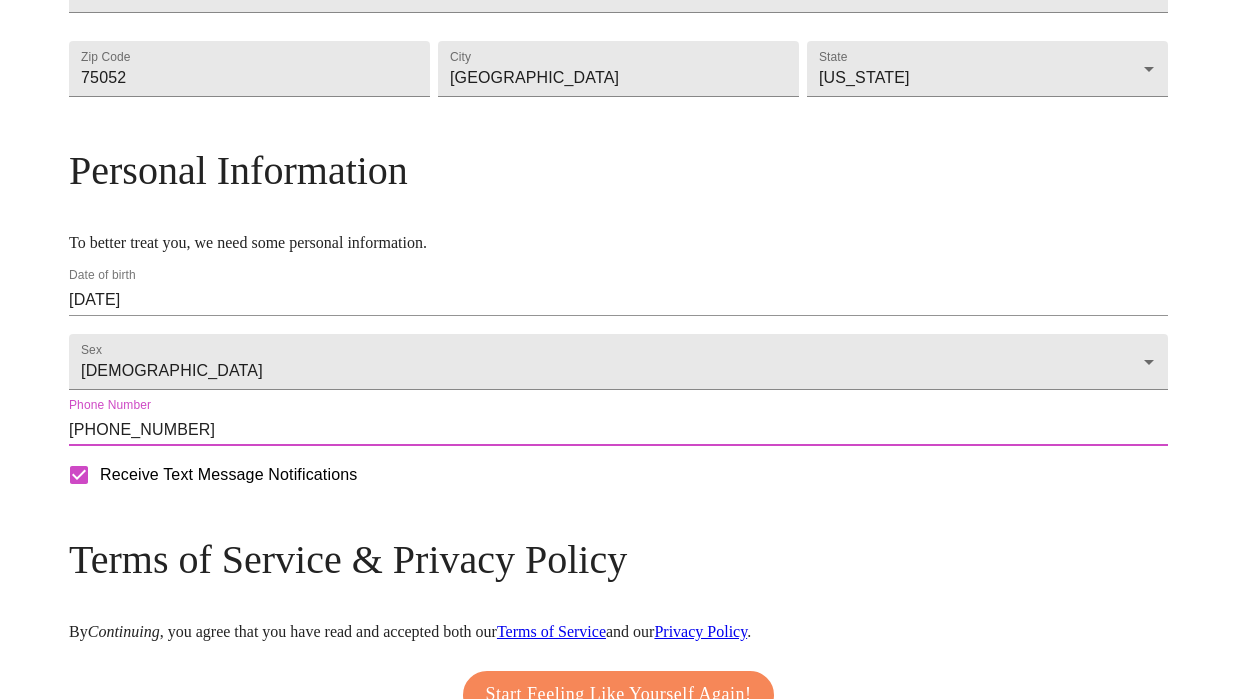 scroll, scrollTop: 841, scrollLeft: 0, axis: vertical 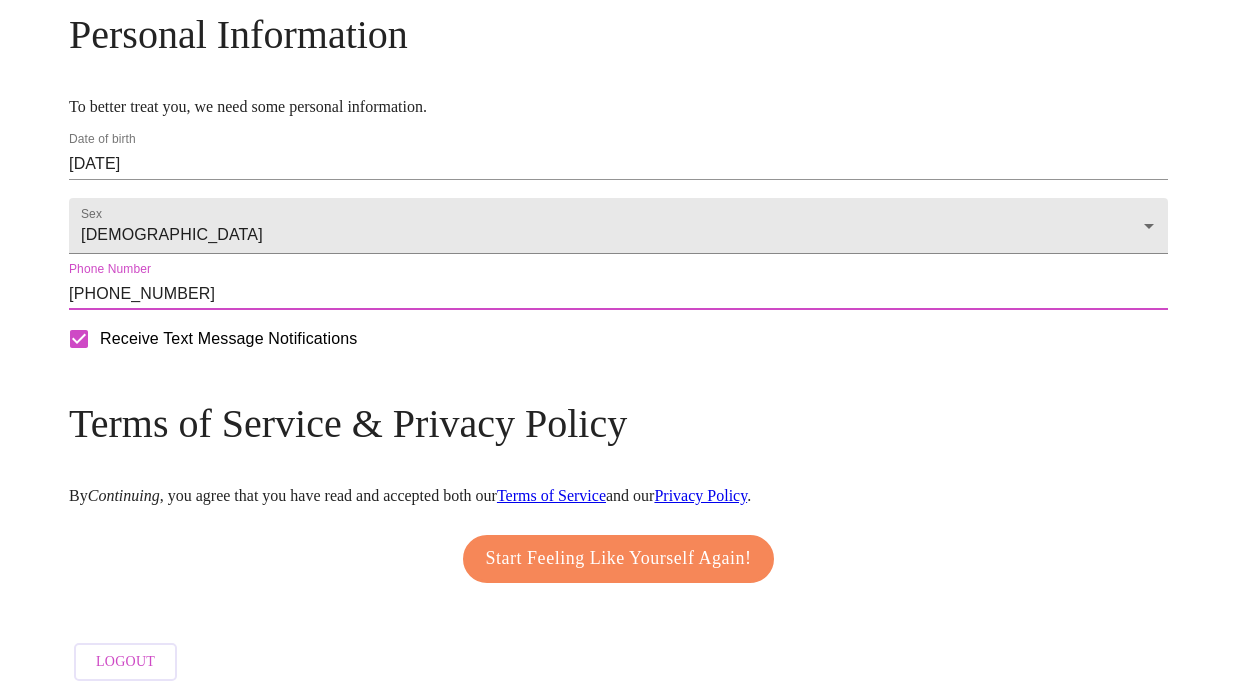 type on "(214) 226-7939" 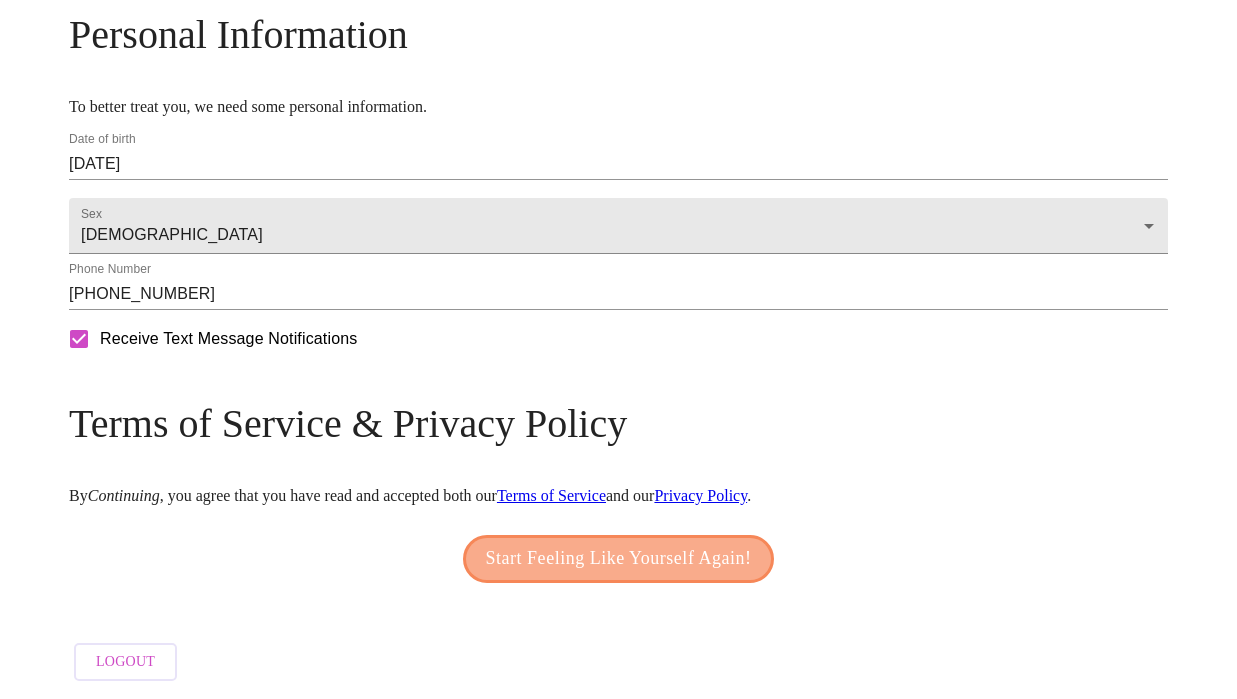 click on "Start Feeling Like Yourself Again!" at bounding box center [619, 559] 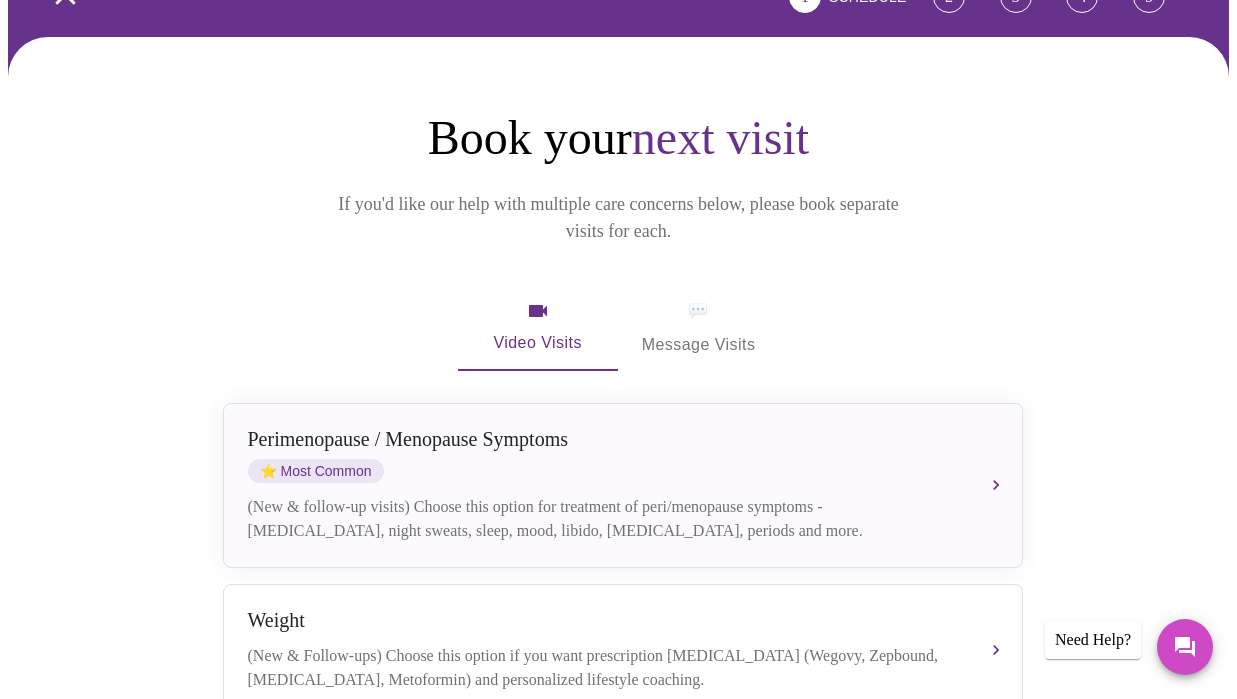 scroll, scrollTop: 200, scrollLeft: 0, axis: vertical 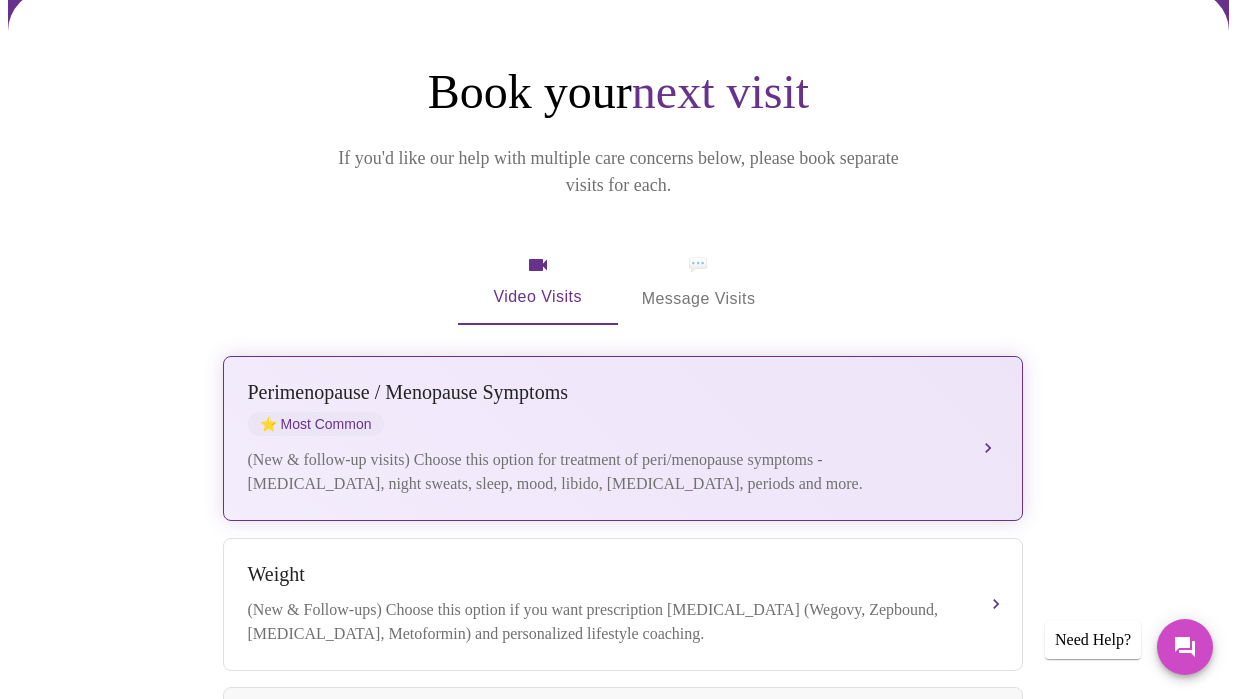 click on "(New & follow-up visits) Choose this option for treatment of peri/menopause symptoms - hot flashes, night sweats, sleep, mood, libido, vaginal dryness, periods and more." at bounding box center [603, 472] 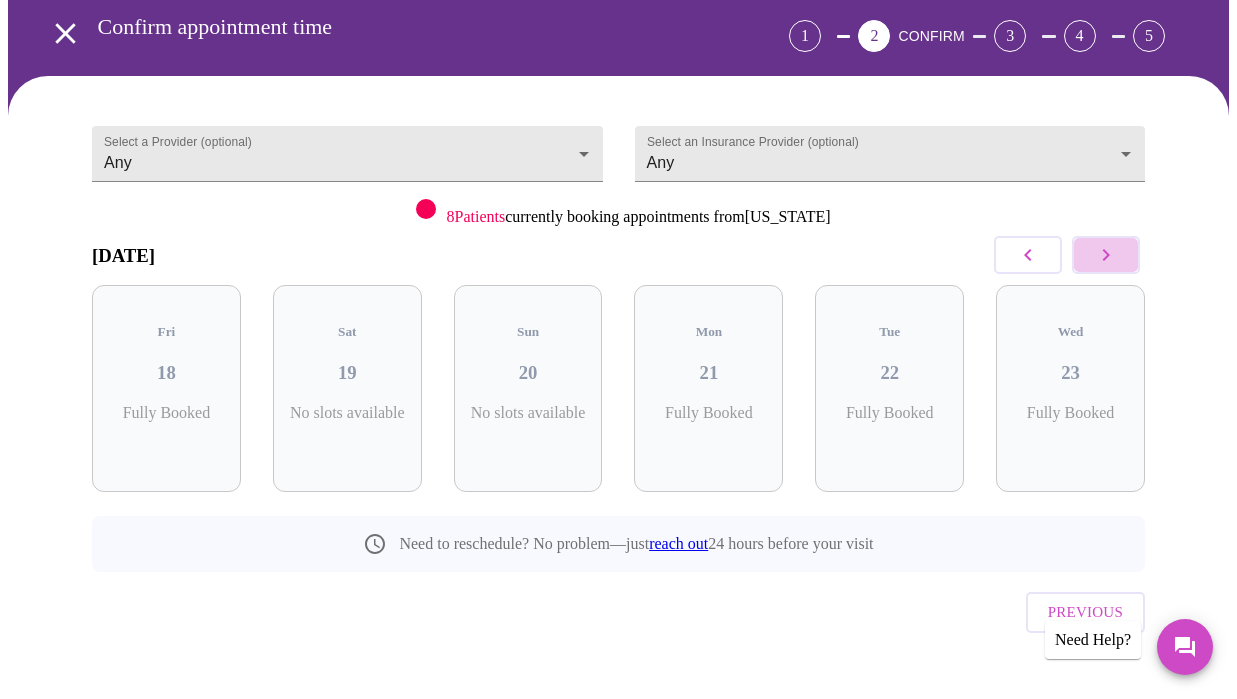 click 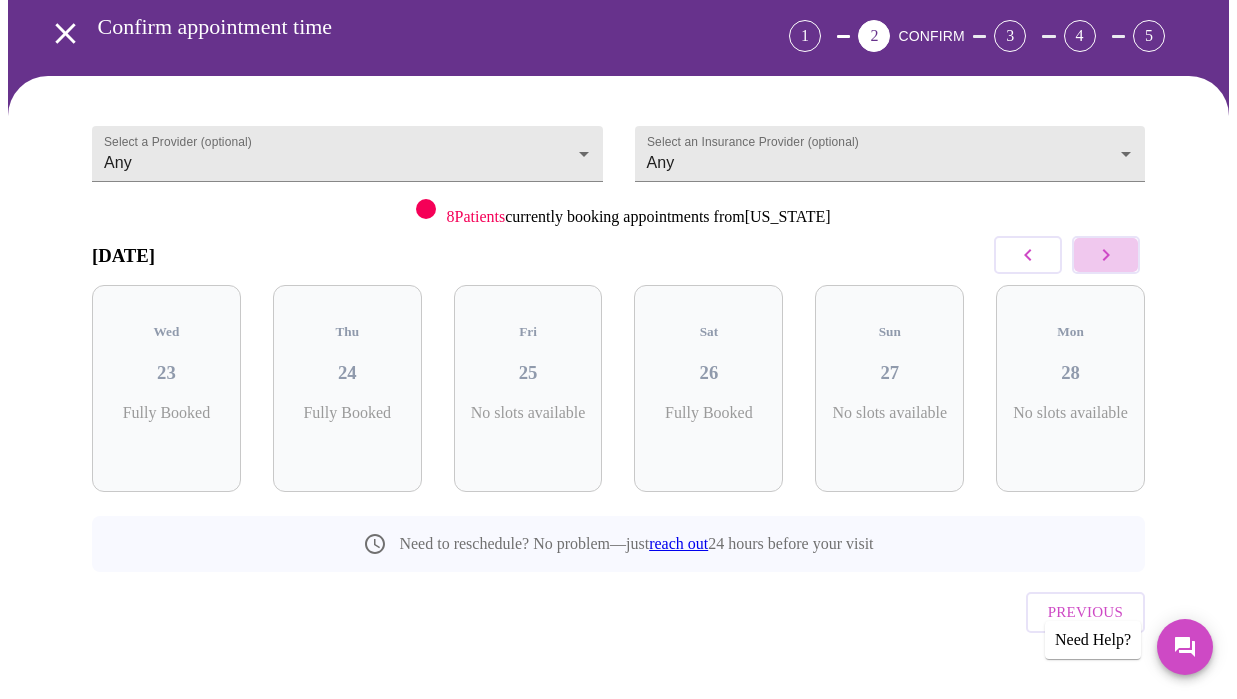 click 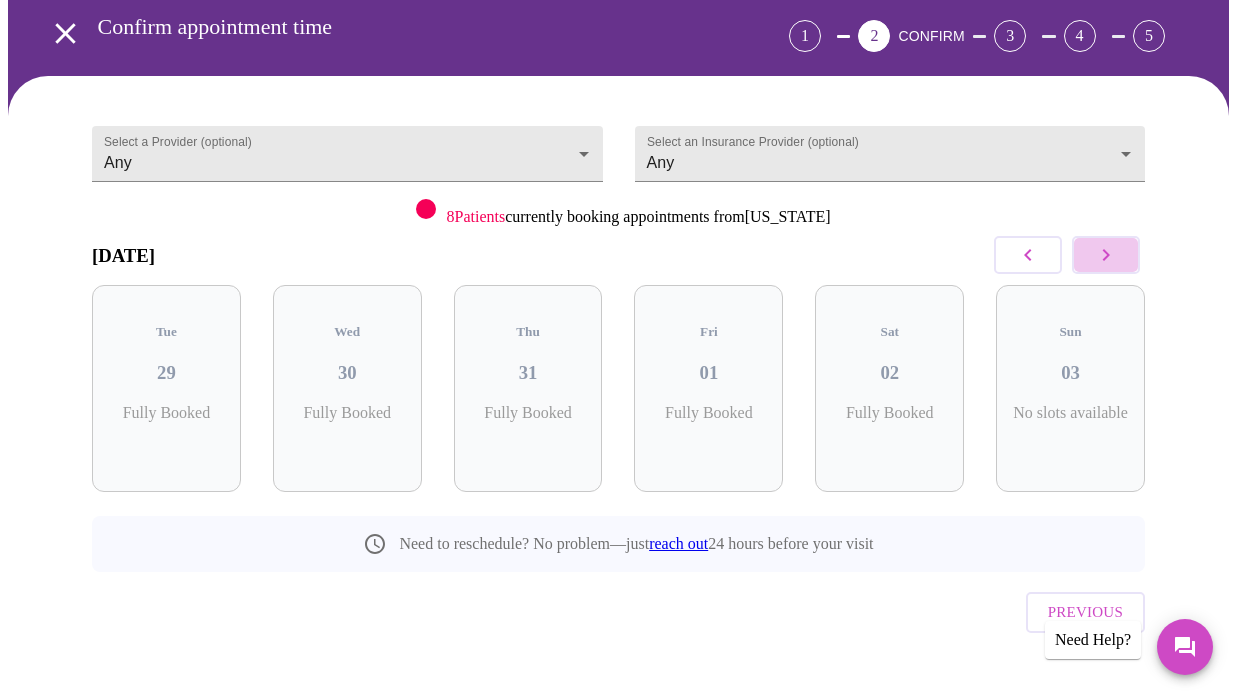 click 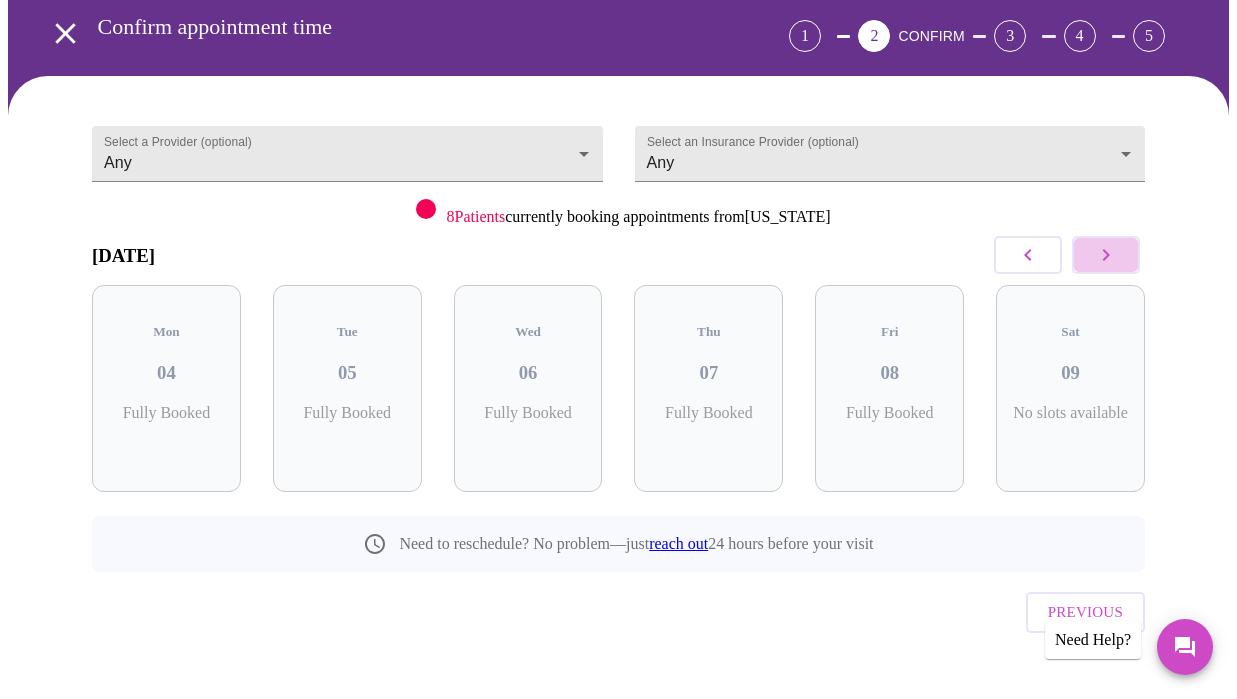 click at bounding box center [1106, 255] 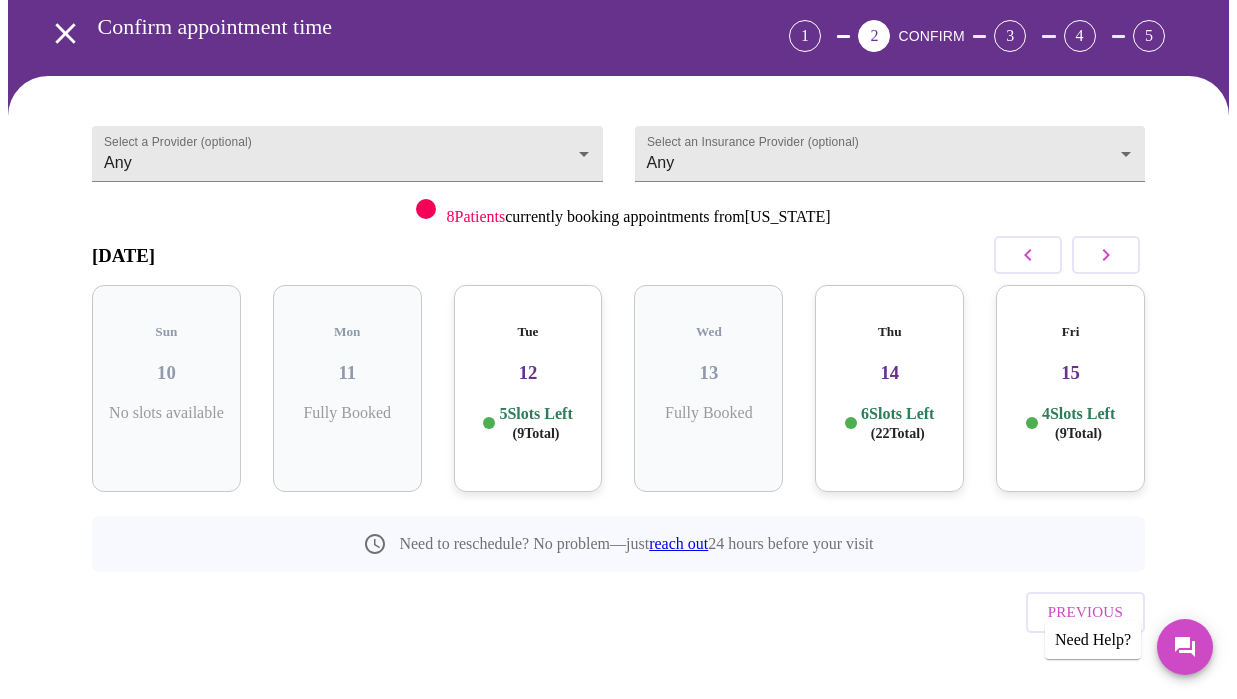 click on "12" at bounding box center (528, 373) 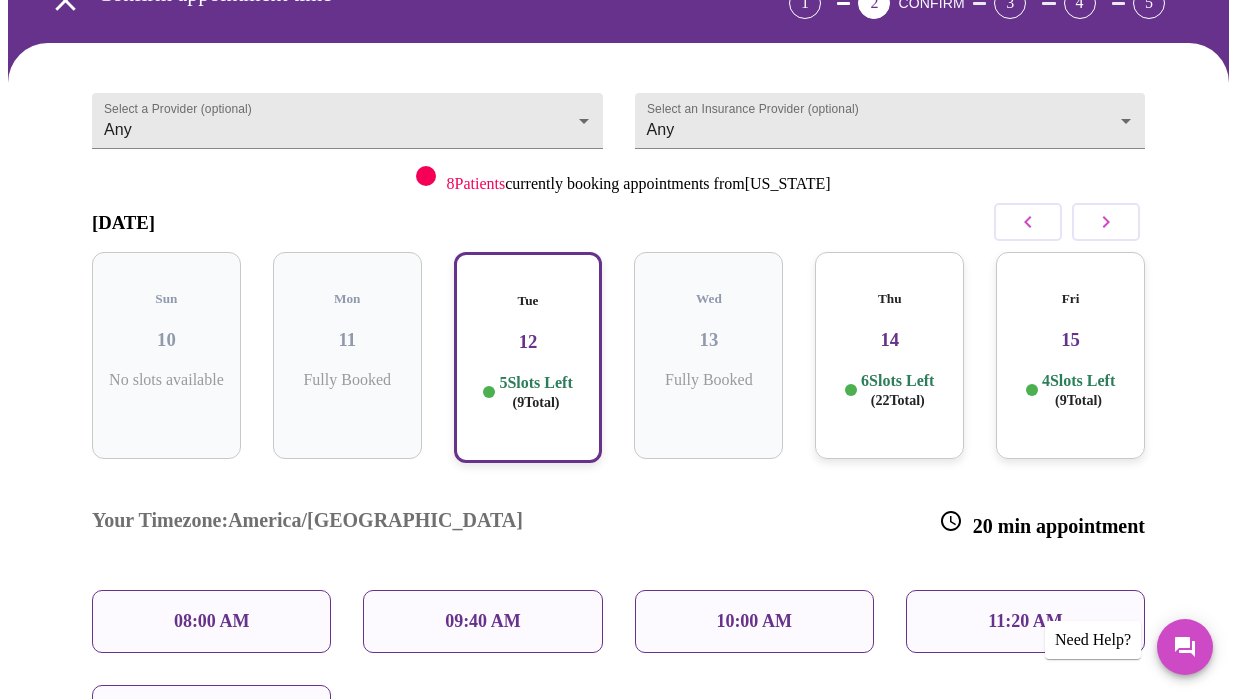 scroll, scrollTop: 215, scrollLeft: 0, axis: vertical 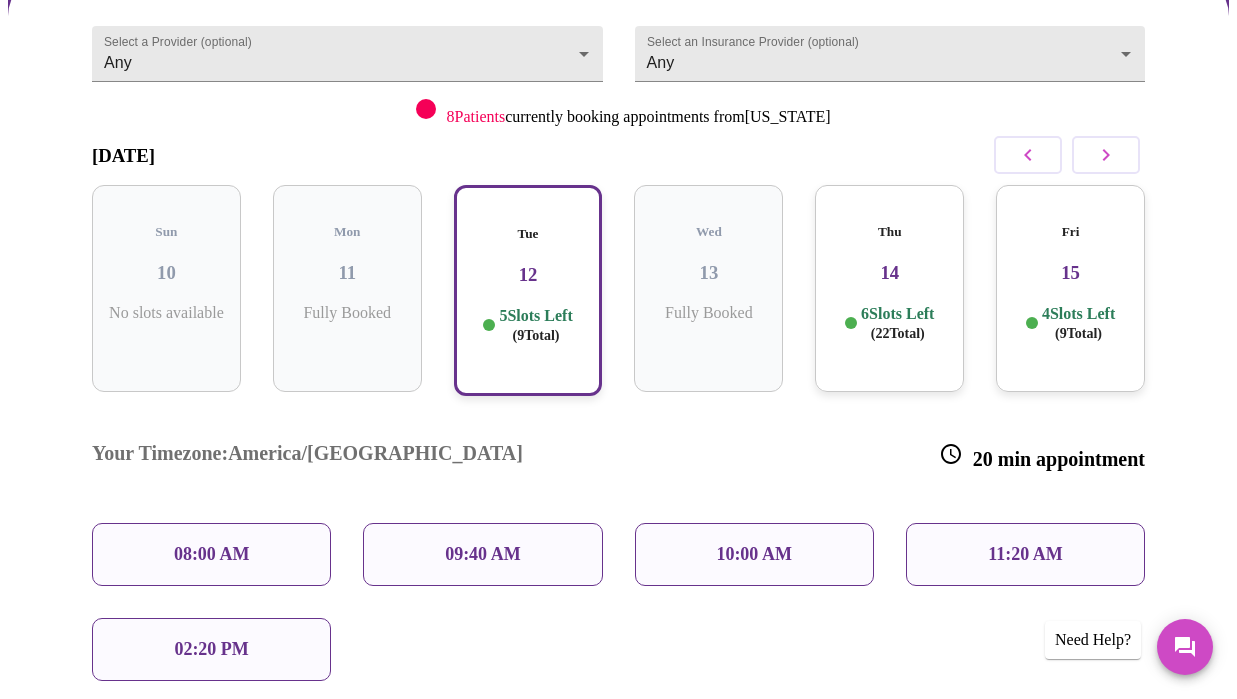 click on "02:20 PM" at bounding box center [211, 649] 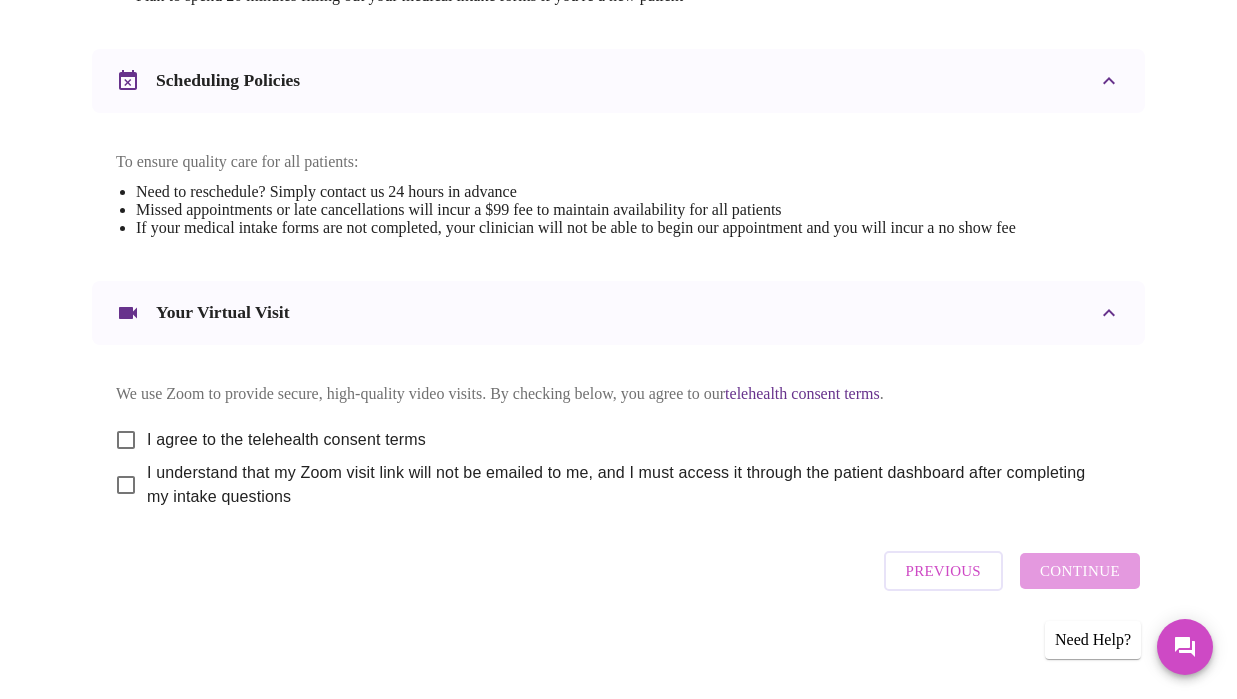 scroll, scrollTop: 785, scrollLeft: 0, axis: vertical 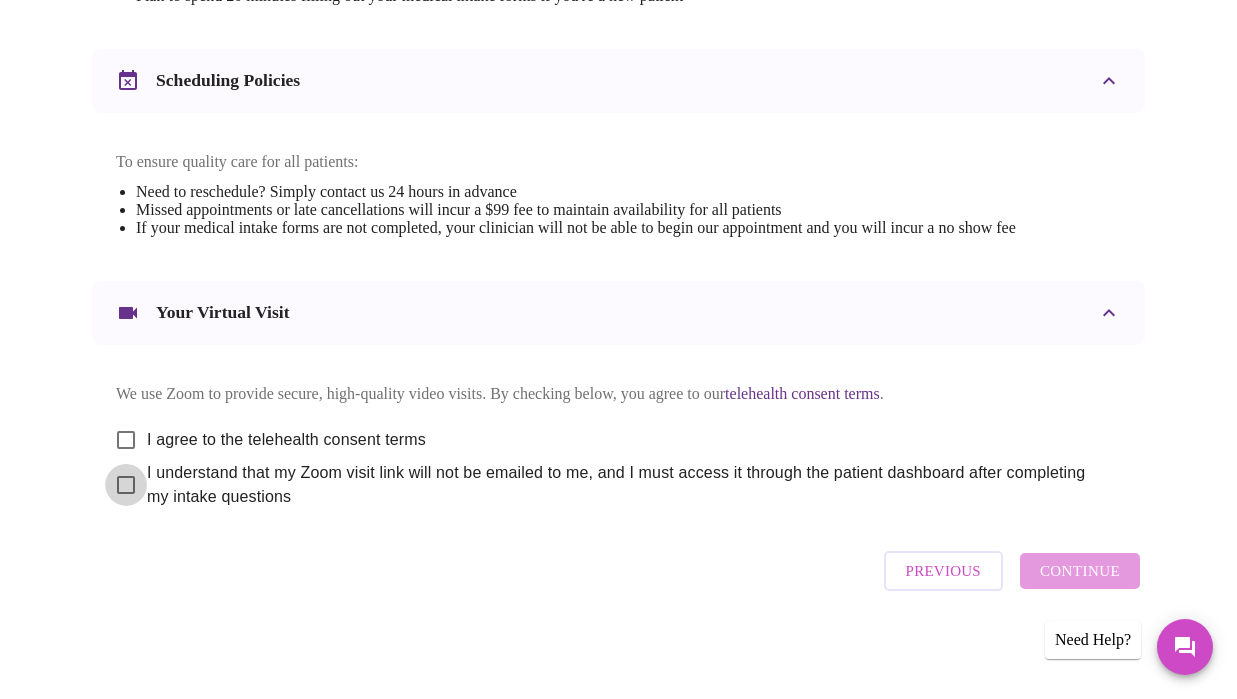 click on "I understand that my Zoom visit link will not be emailed to me, and I must access it through the patient dashboard after completing my intake questions" at bounding box center [126, 485] 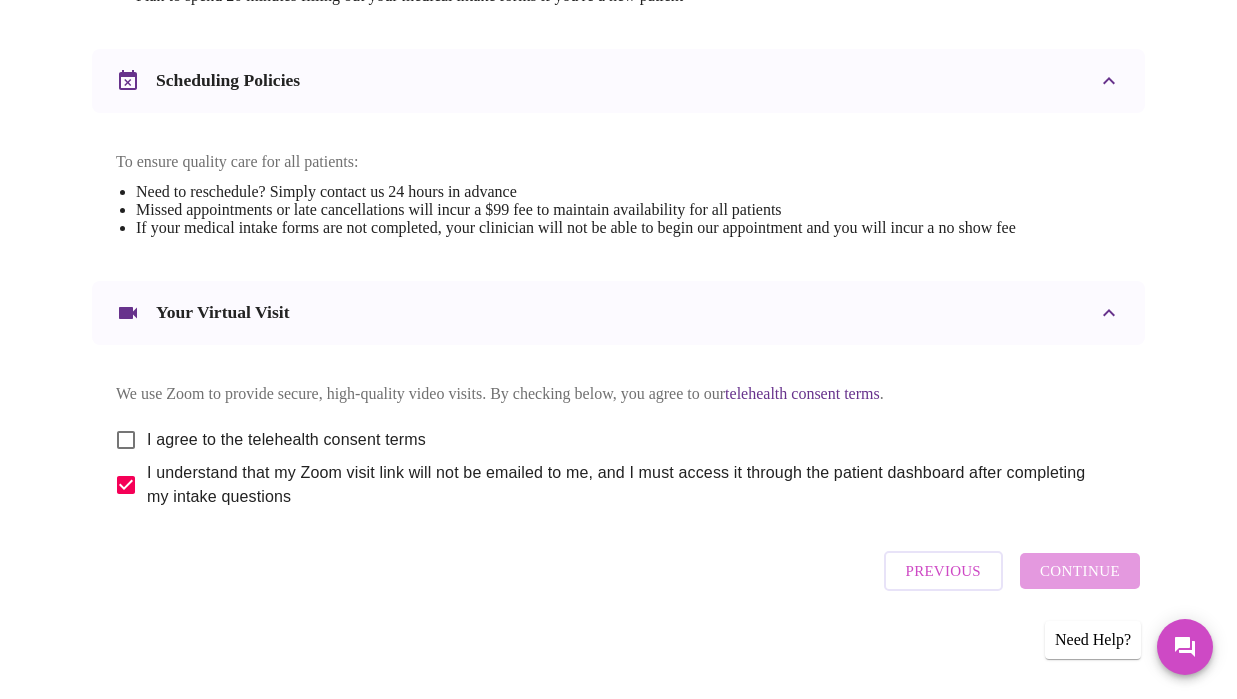 click on "I agree to the telehealth consent terms" at bounding box center [126, 440] 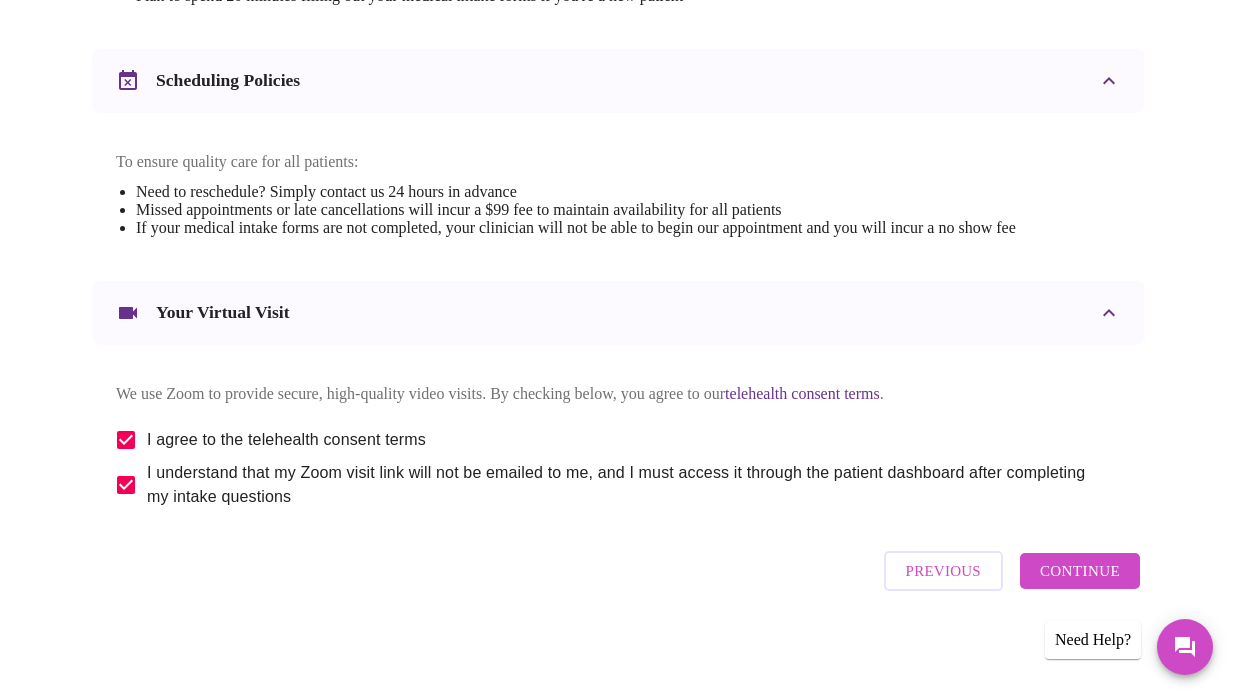 click on "Continue" at bounding box center (1080, 571) 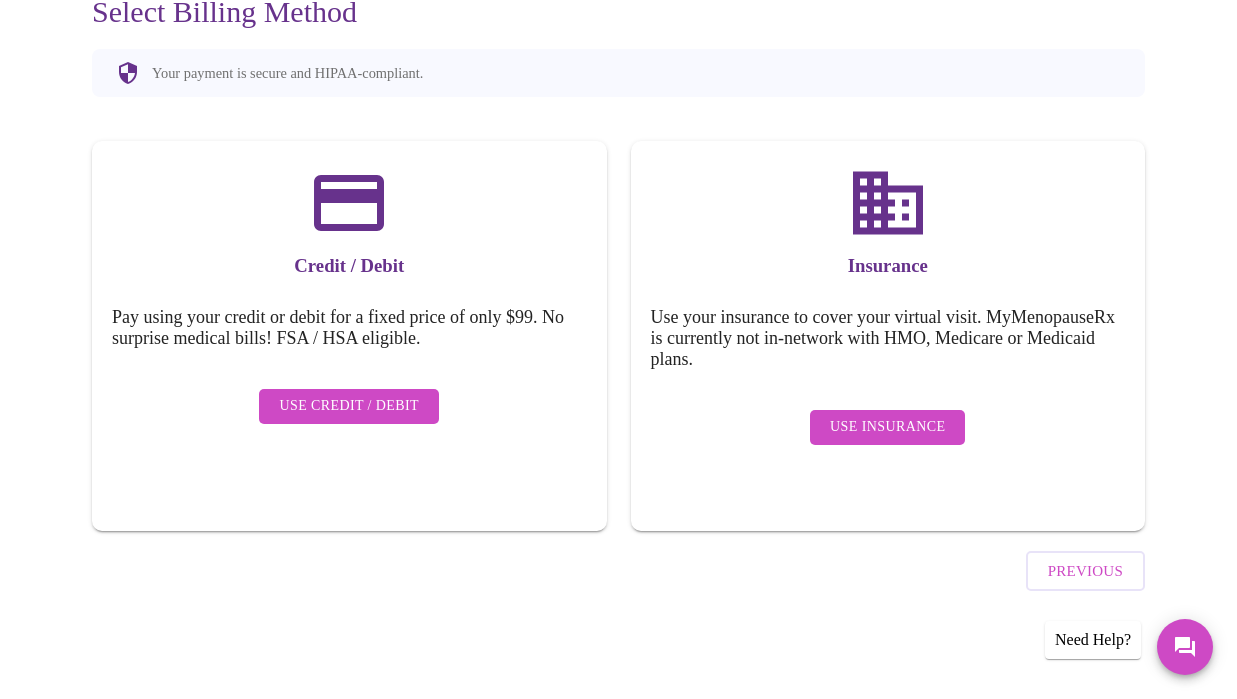 scroll, scrollTop: 180, scrollLeft: 0, axis: vertical 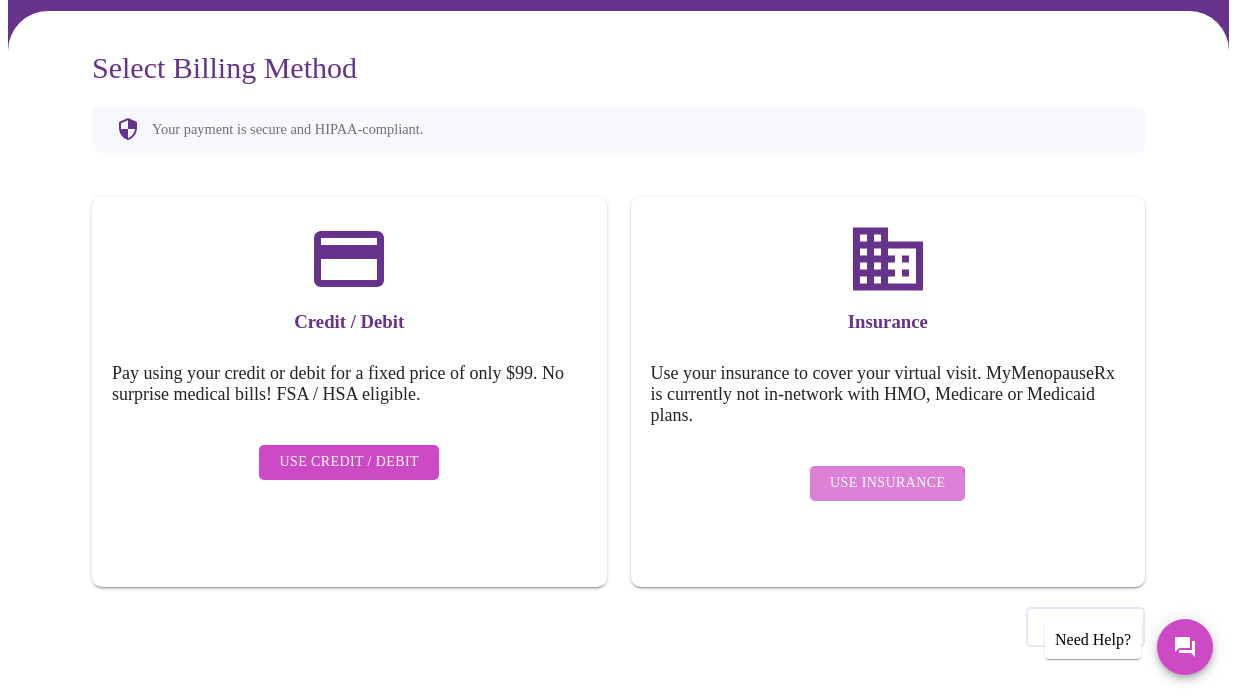 click on "Use Insurance" at bounding box center (887, 483) 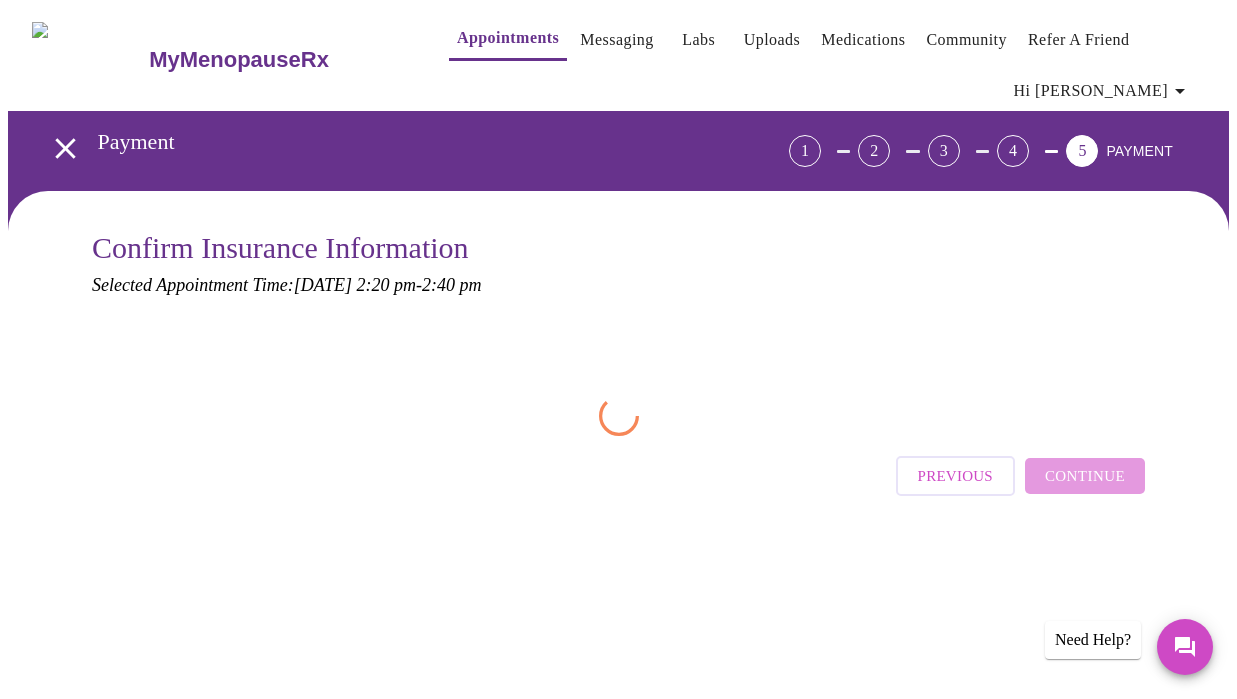 scroll, scrollTop: 0, scrollLeft: 0, axis: both 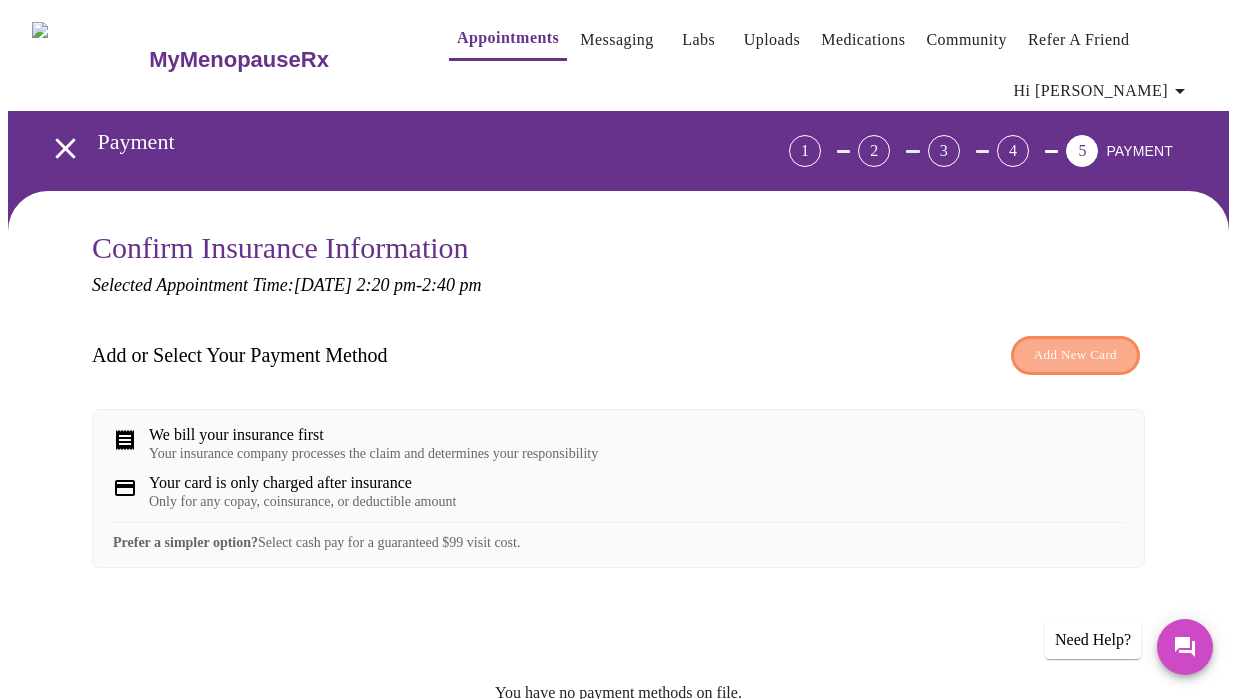 click on "Add New Card" at bounding box center (1075, 355) 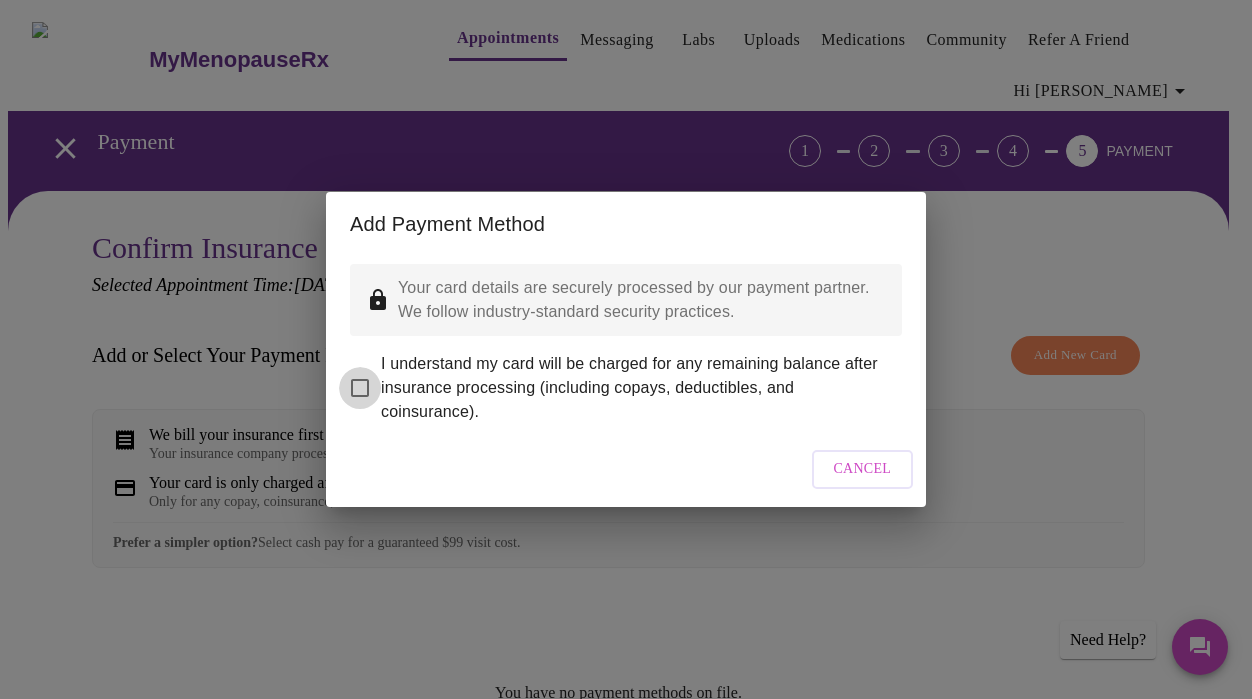 click on "I understand my card will be charged for any remaining balance after insurance processing (including copays, deductibles, and coinsurance)." at bounding box center [360, 388] 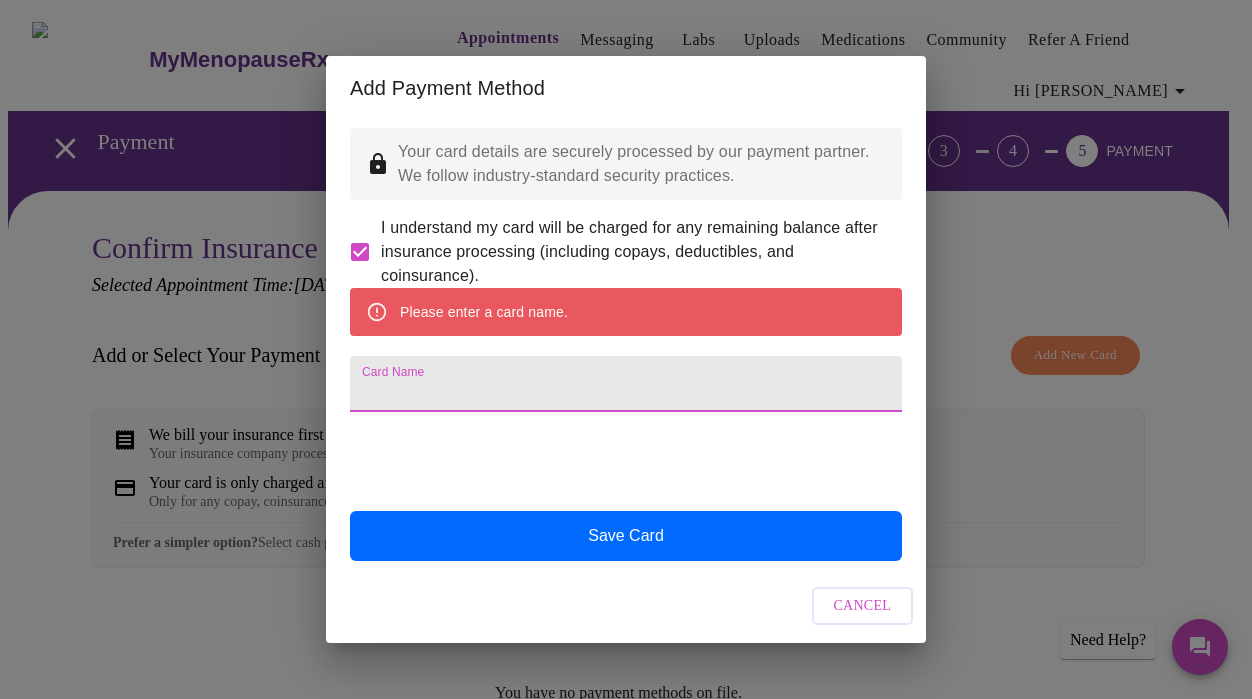 click on "Card Name" at bounding box center [626, 384] 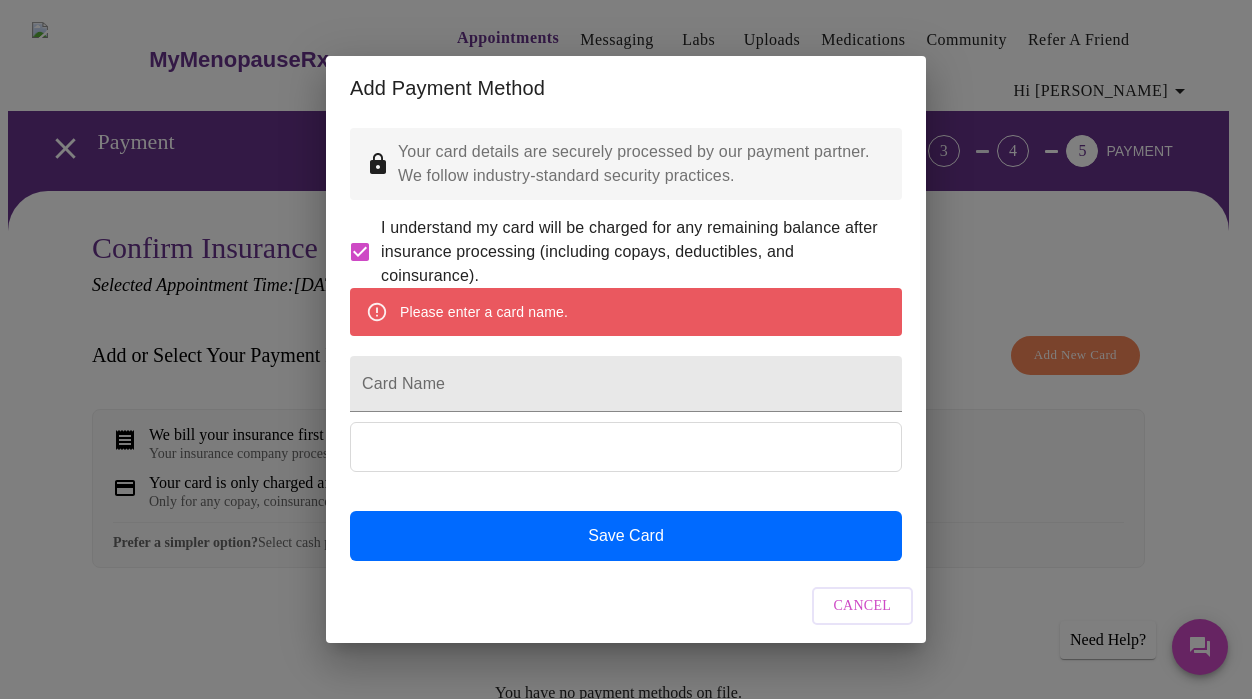 click on "Add Payment Method Your card details are securely processed by our payment partner. We follow industry-standard security practices. I understand my card will be charged for any remaining balance after insurance processing (including copays, deductibles, and coinsurance). Please enter a card name. Card Name Save Card Cancel" at bounding box center (626, 349) 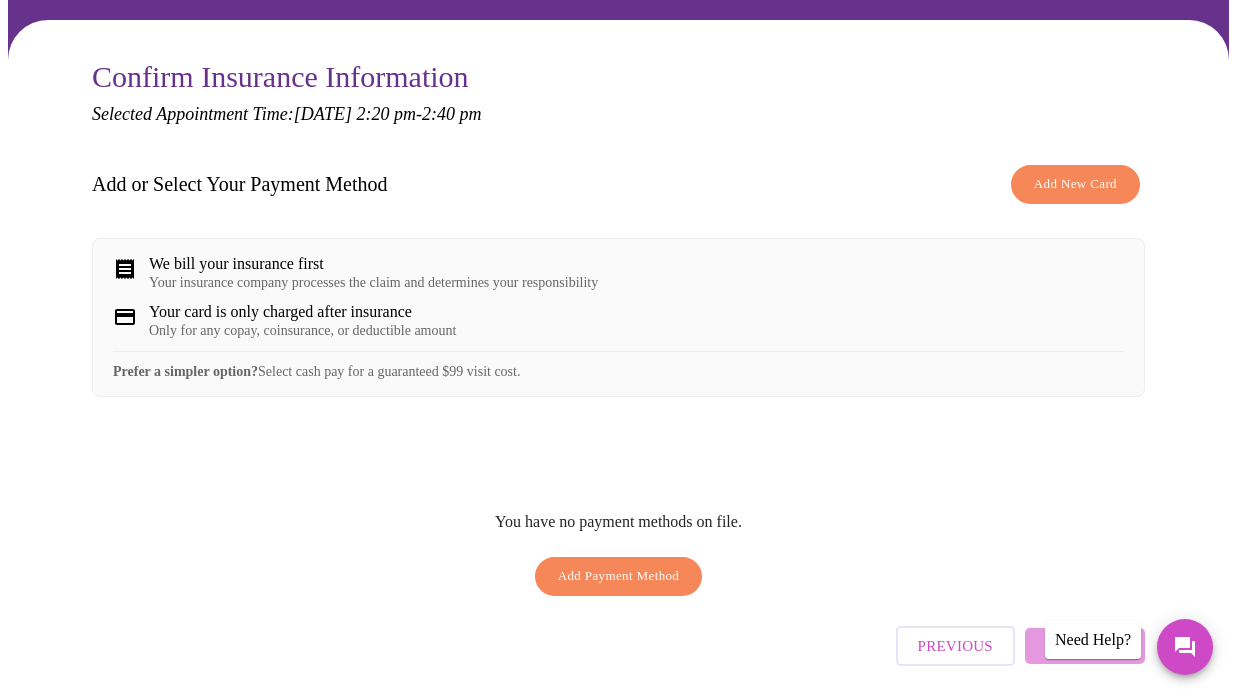 scroll, scrollTop: 153, scrollLeft: 0, axis: vertical 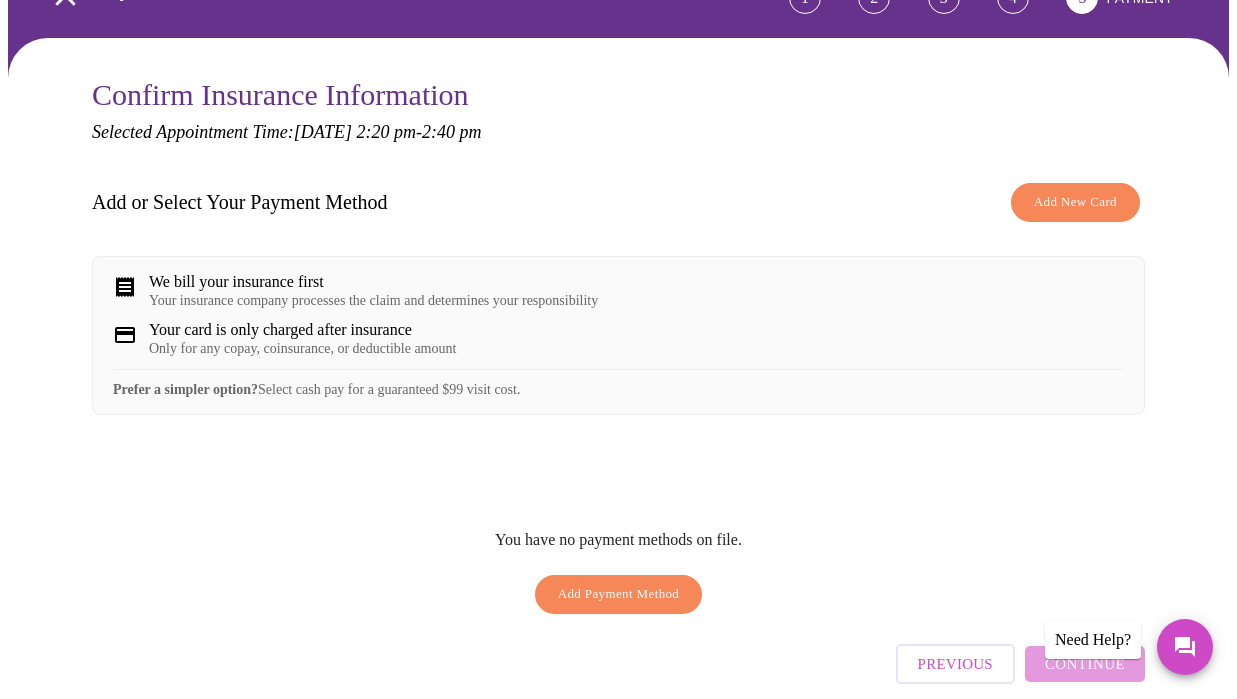 click on "We bill your insurance first" at bounding box center (373, 282) 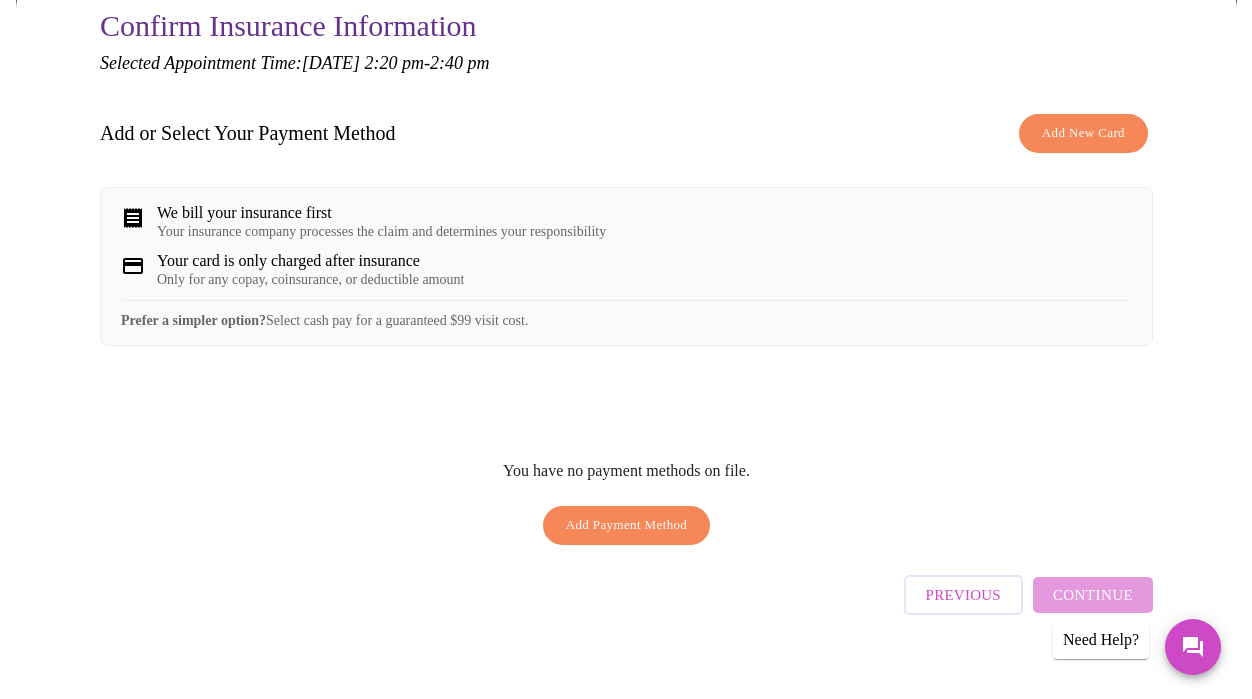 scroll, scrollTop: 253, scrollLeft: 0, axis: vertical 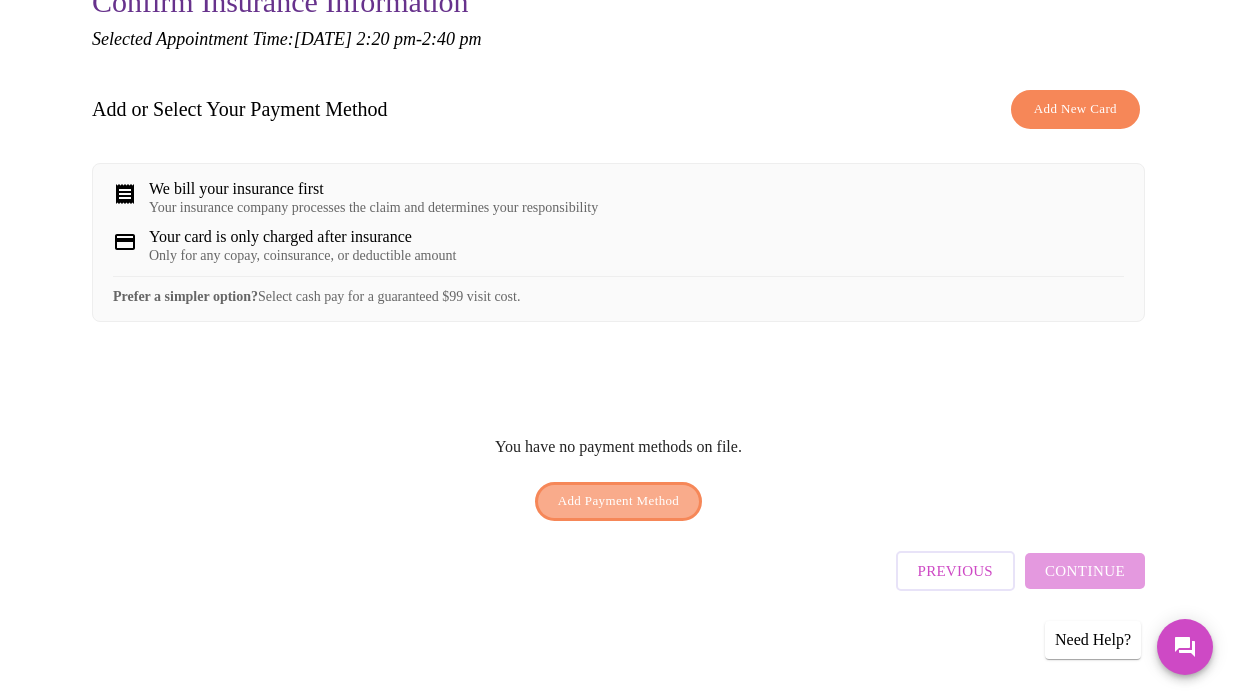 click on "Add Payment Method" at bounding box center (619, 501) 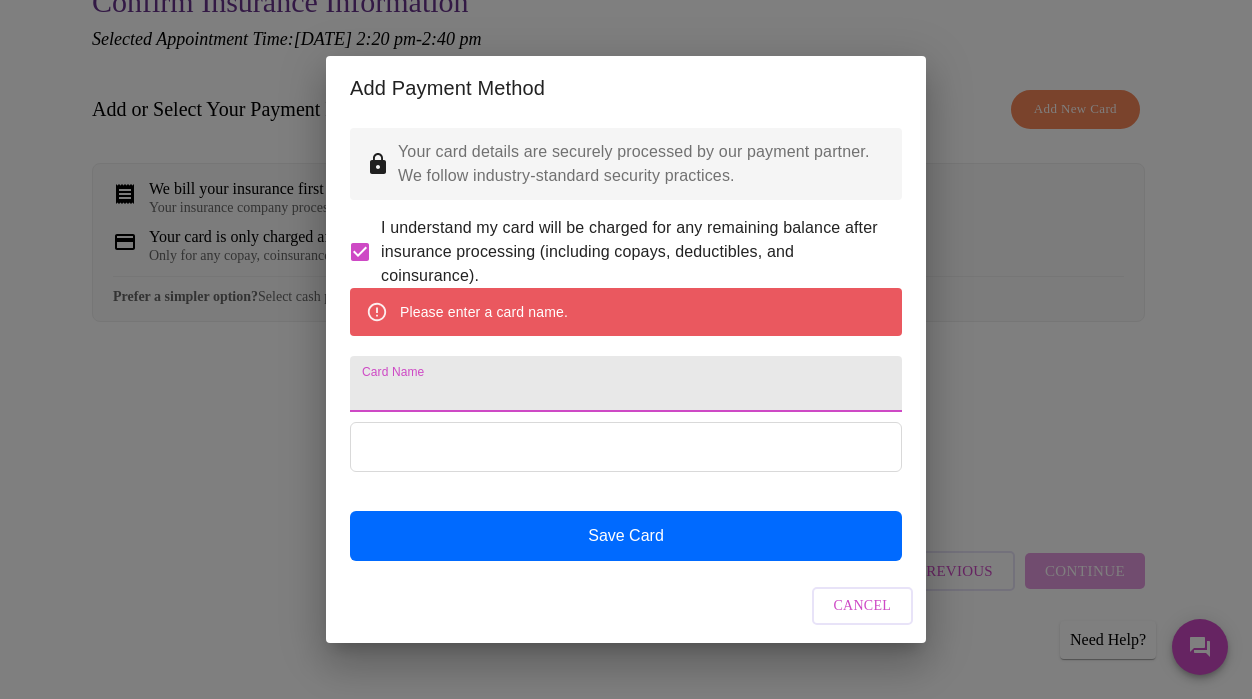 click on "Card Name" at bounding box center [626, 384] 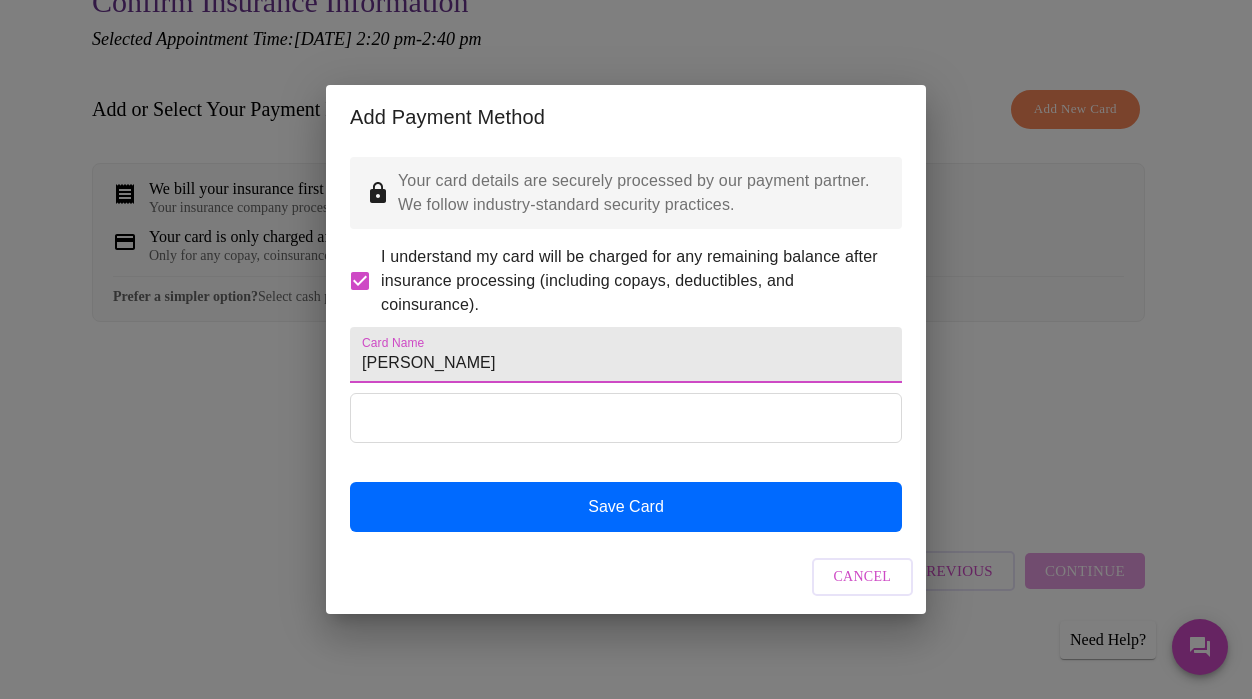 type on "Shelita A Warren" 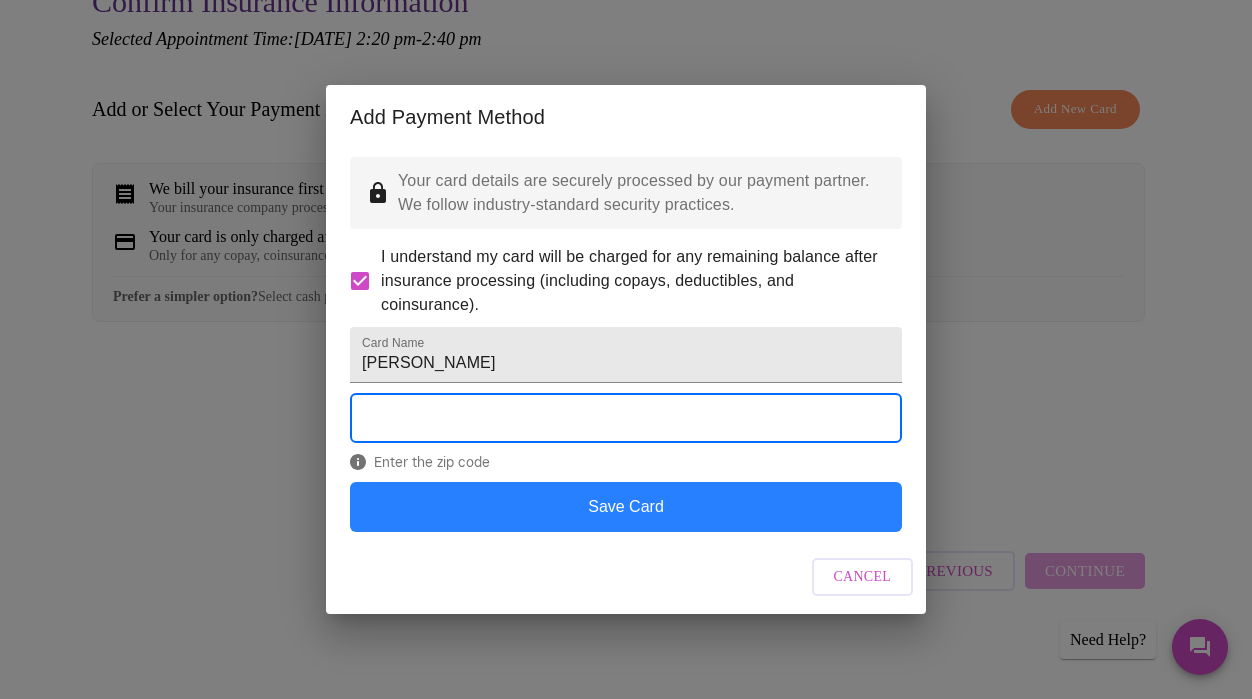 click on "Save Card" at bounding box center (626, 507) 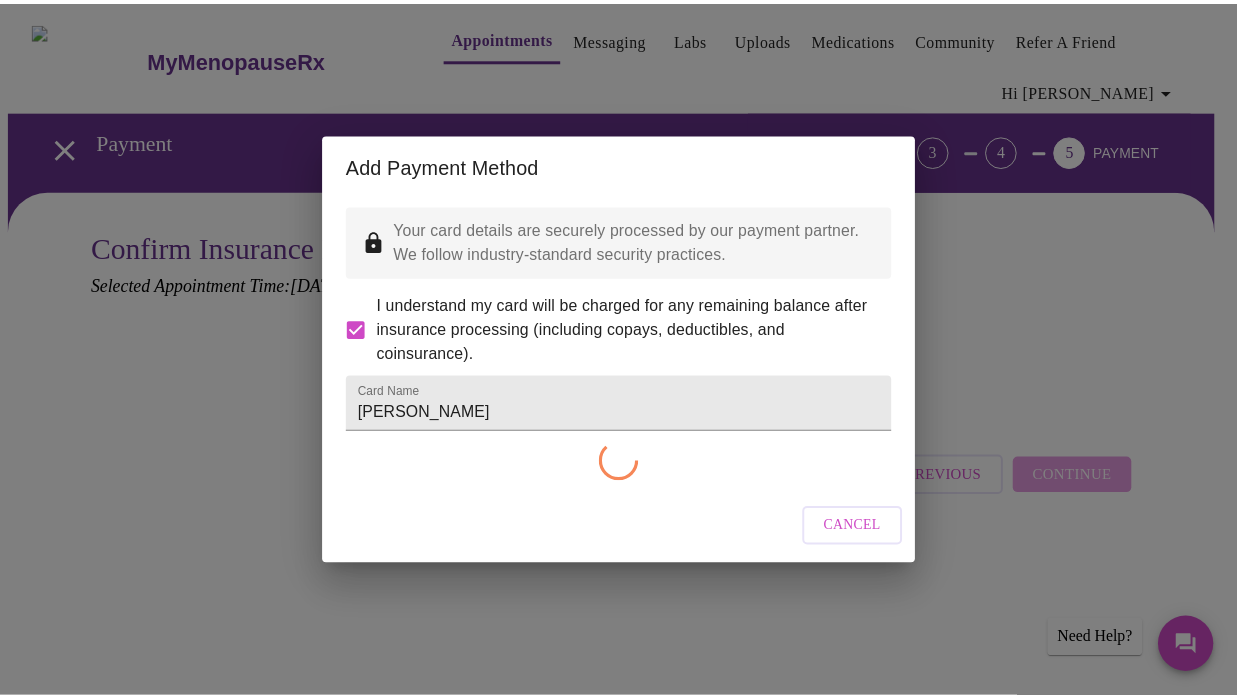 scroll, scrollTop: 0, scrollLeft: 0, axis: both 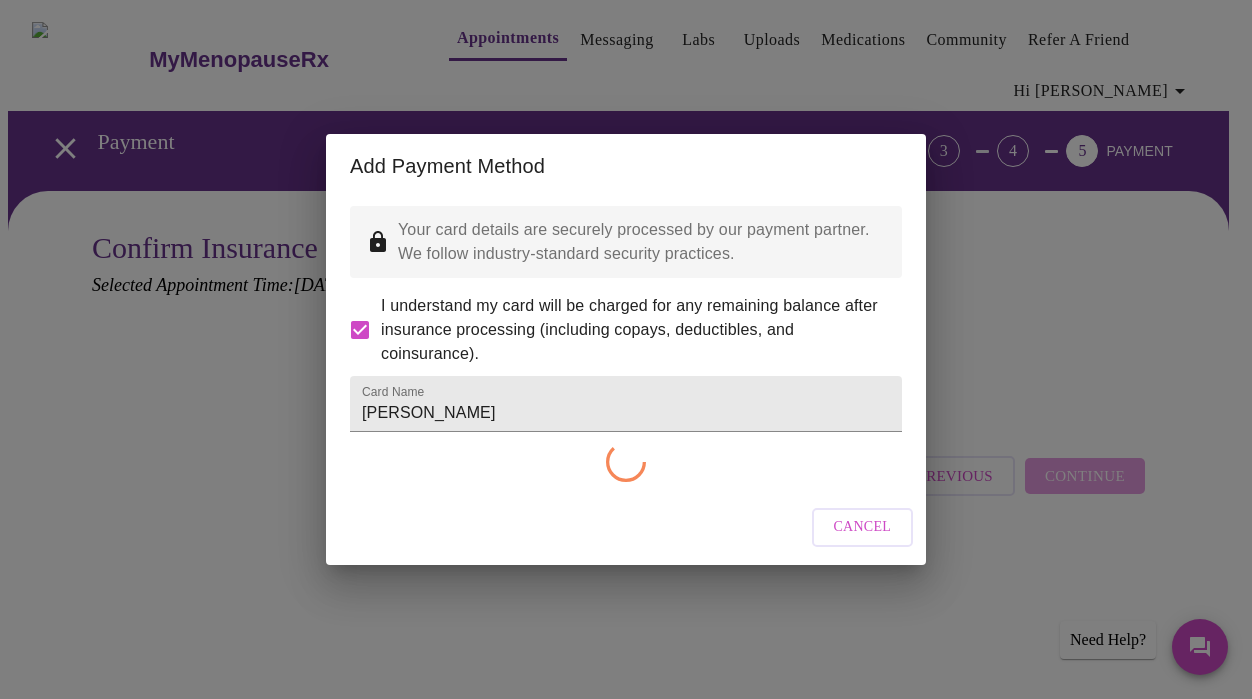 checkbox on "false" 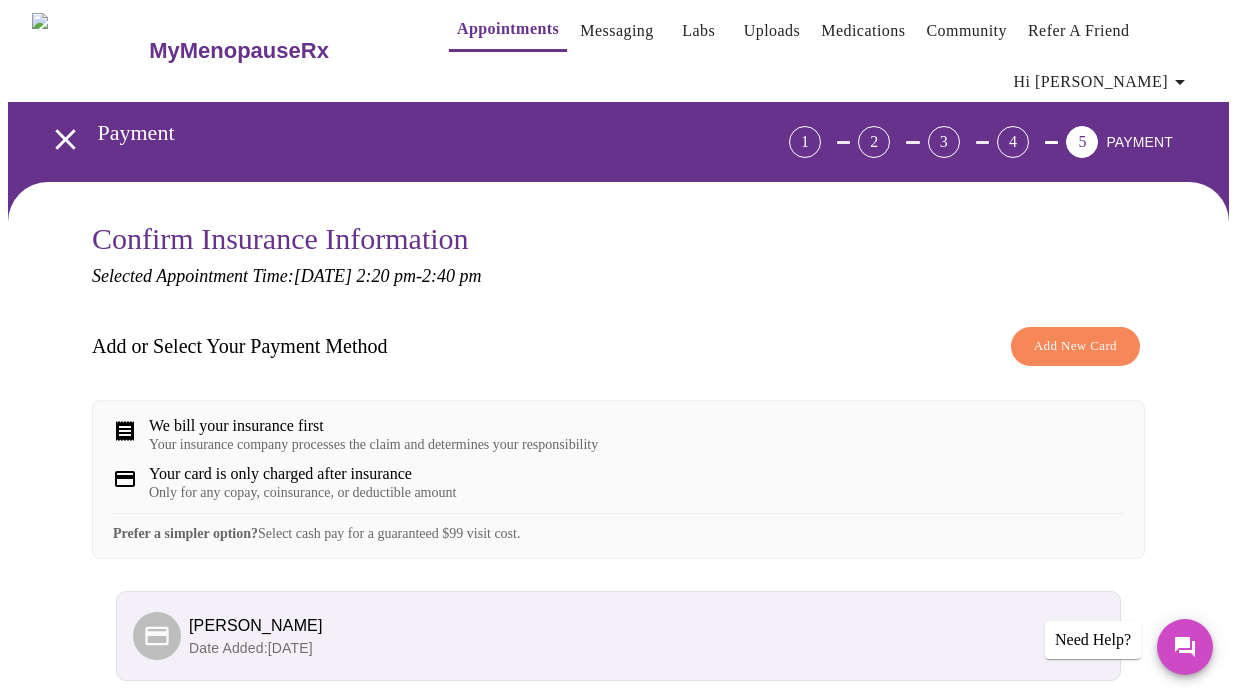 scroll, scrollTop: 0, scrollLeft: 0, axis: both 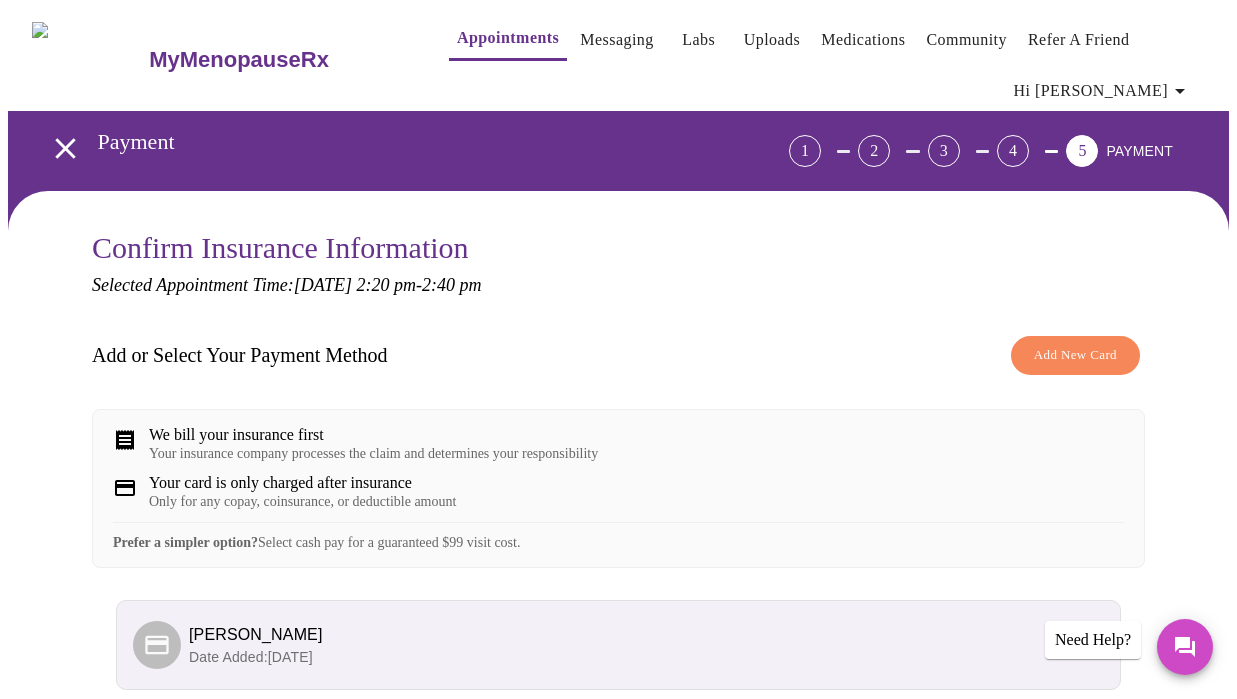 click on "We bill your insurance first" at bounding box center [373, 435] 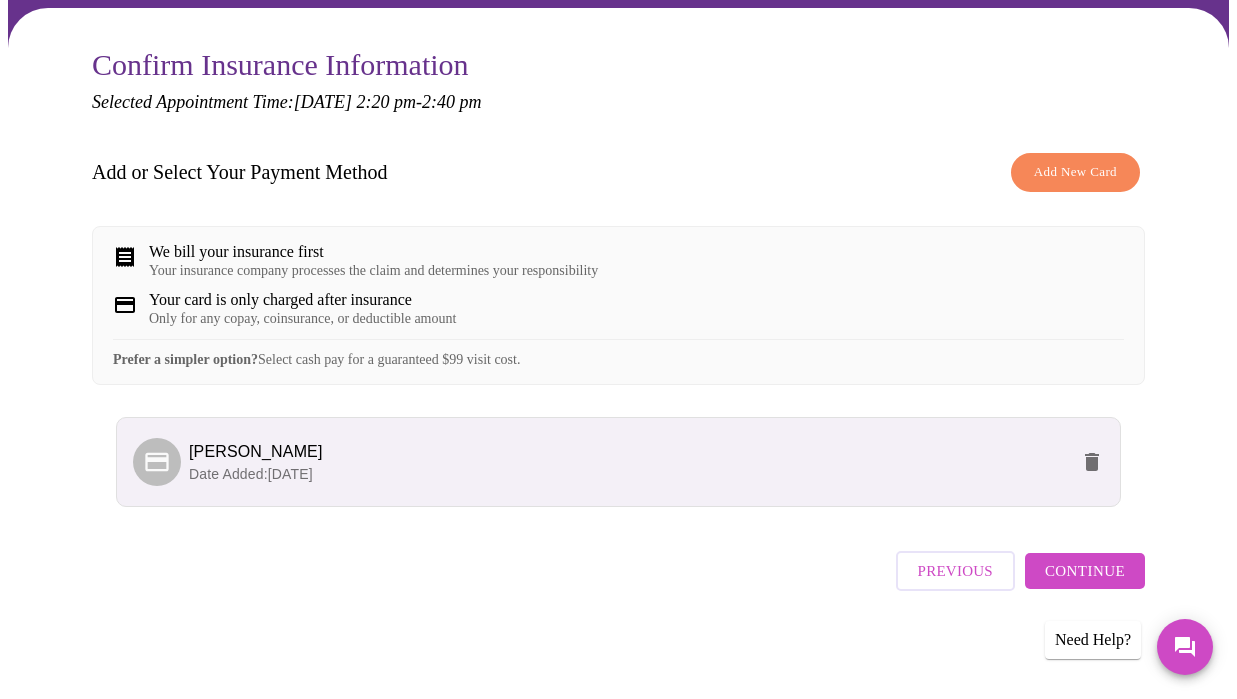 scroll, scrollTop: 200, scrollLeft: 0, axis: vertical 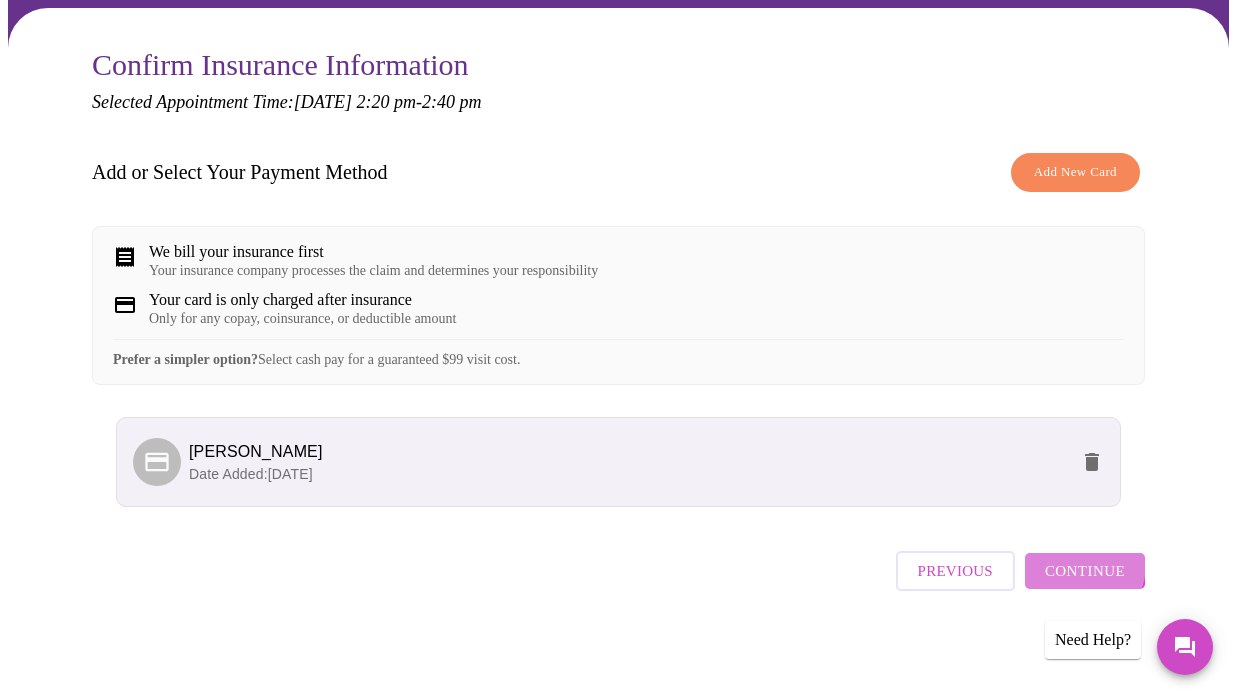 click on "Continue" at bounding box center [1085, 571] 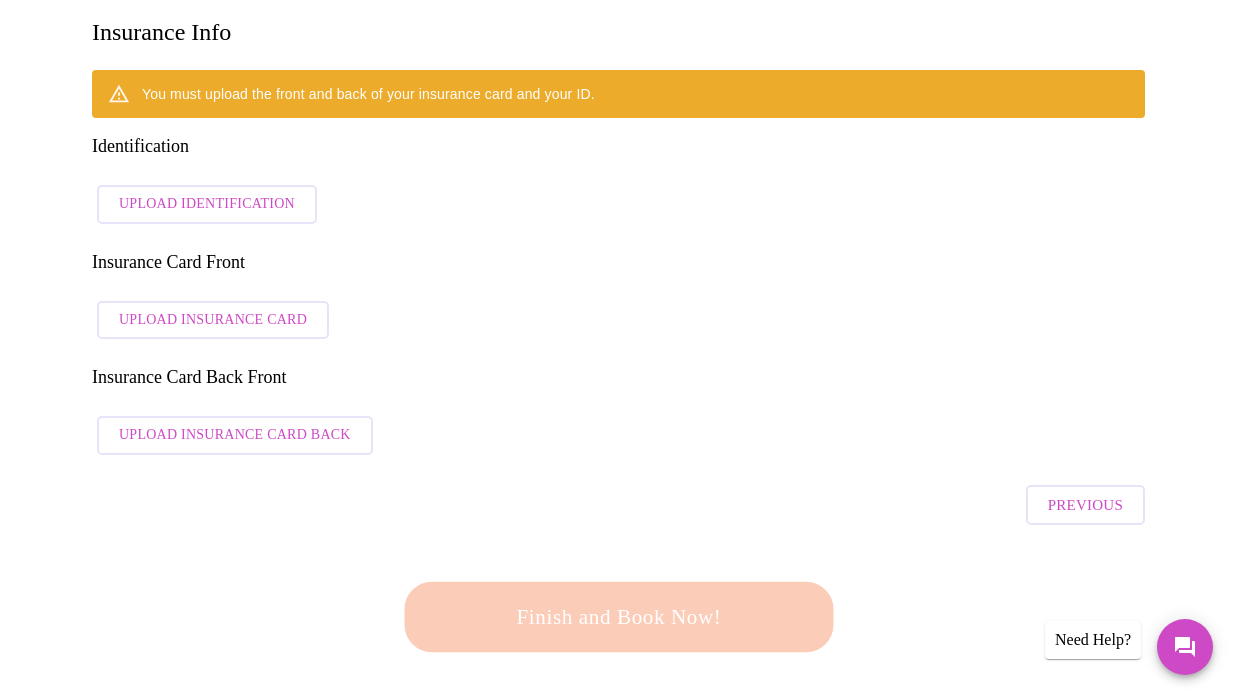 scroll, scrollTop: 200, scrollLeft: 0, axis: vertical 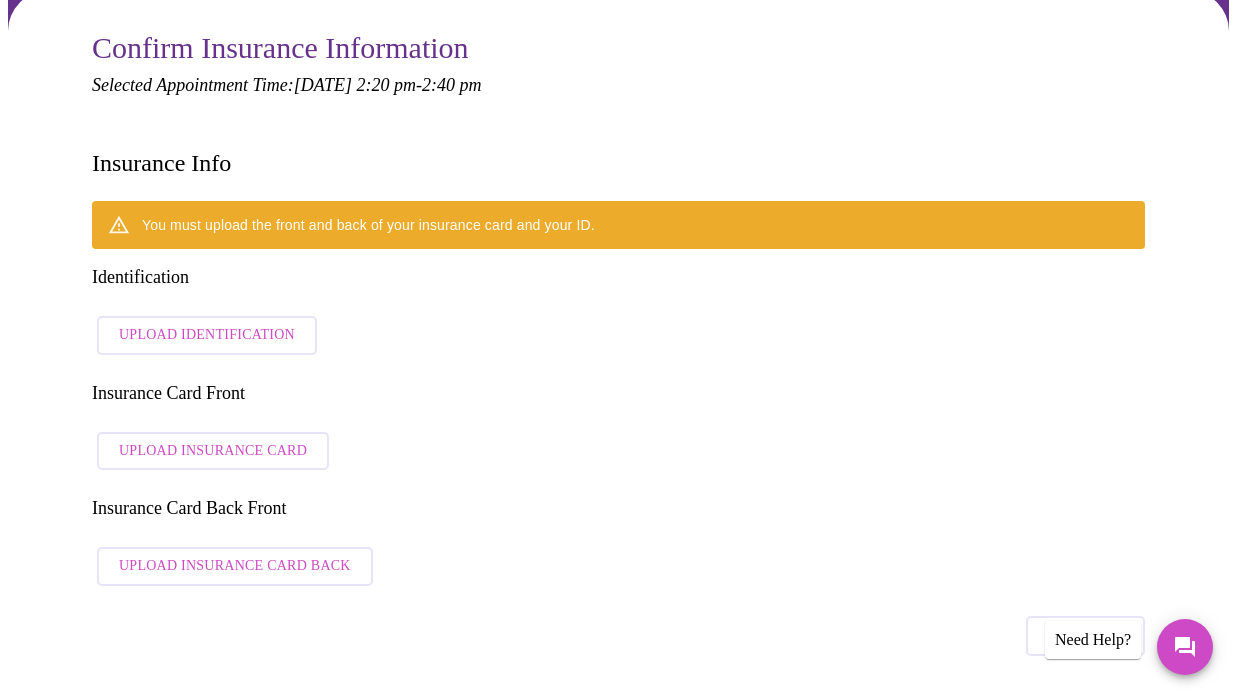 click on "Insurance Card Front" at bounding box center (618, 393) 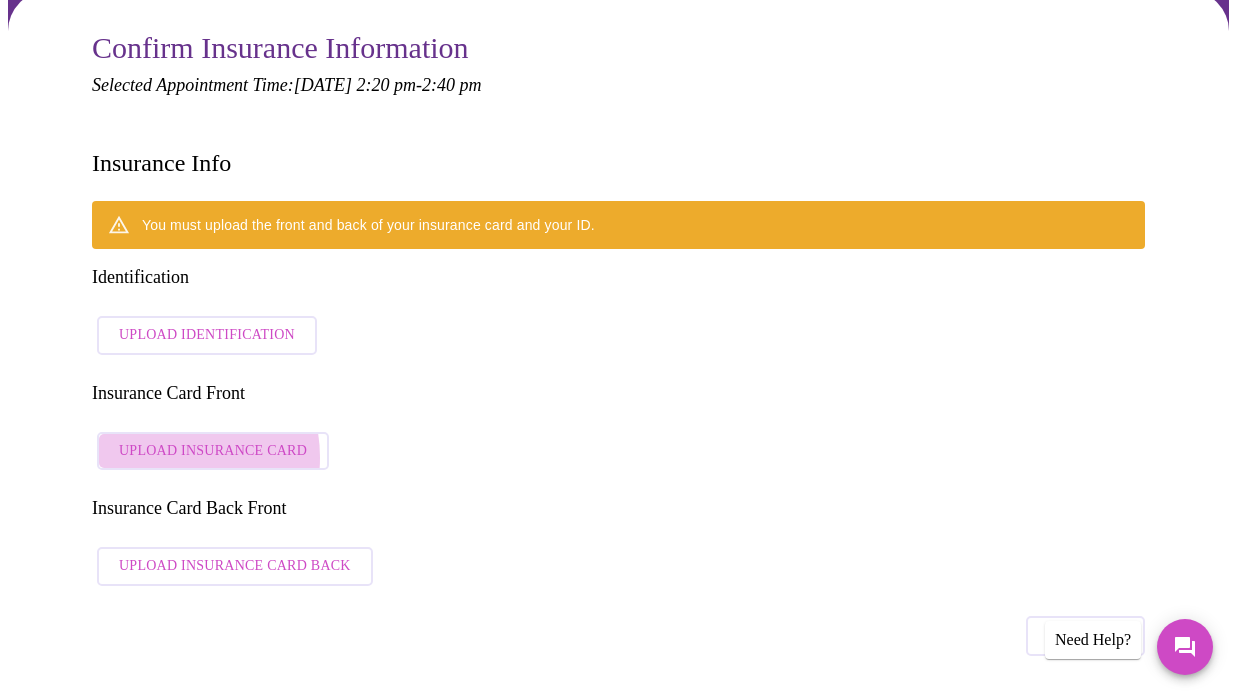 click on "Upload Insurance Card" at bounding box center [213, 451] 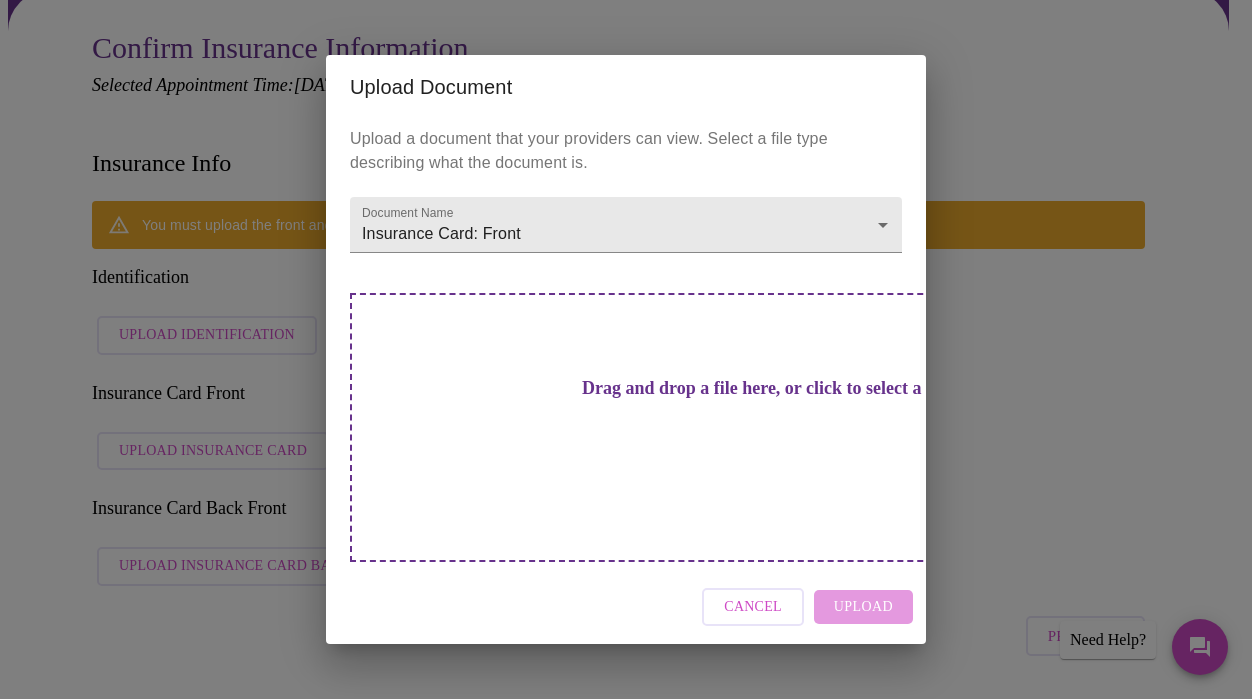 click on "Drag and drop a file here, or click to select a file" at bounding box center (766, 388) 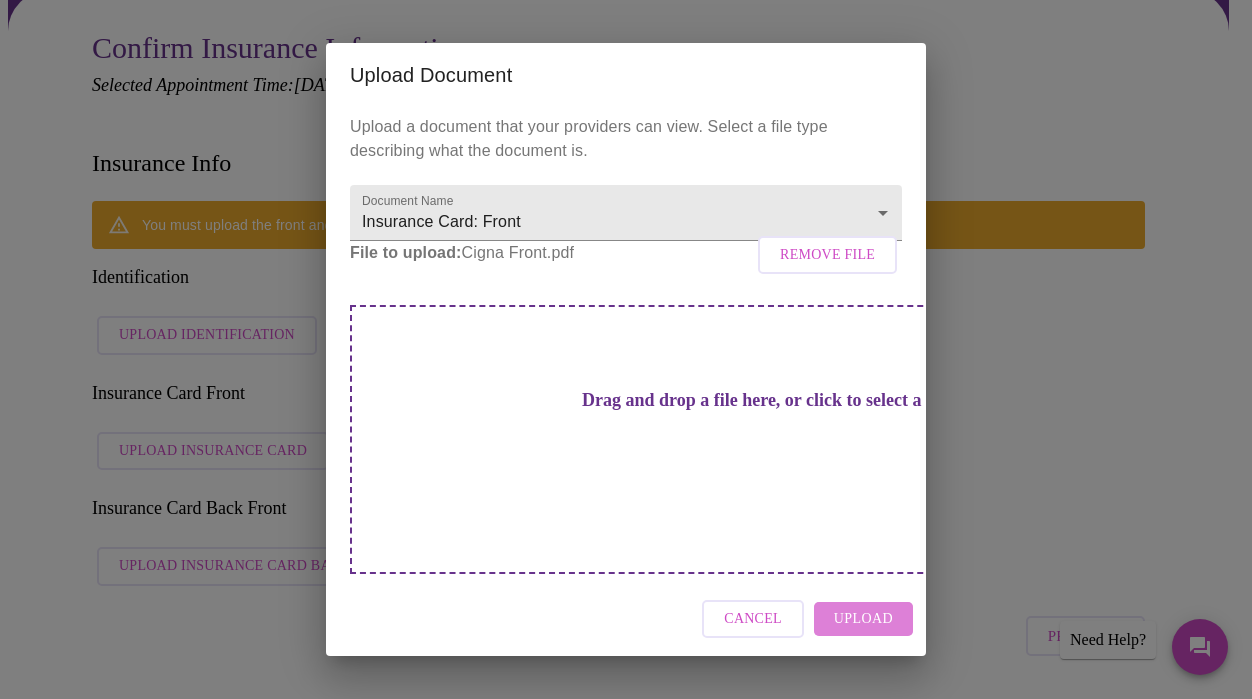 click on "Upload" at bounding box center [863, 619] 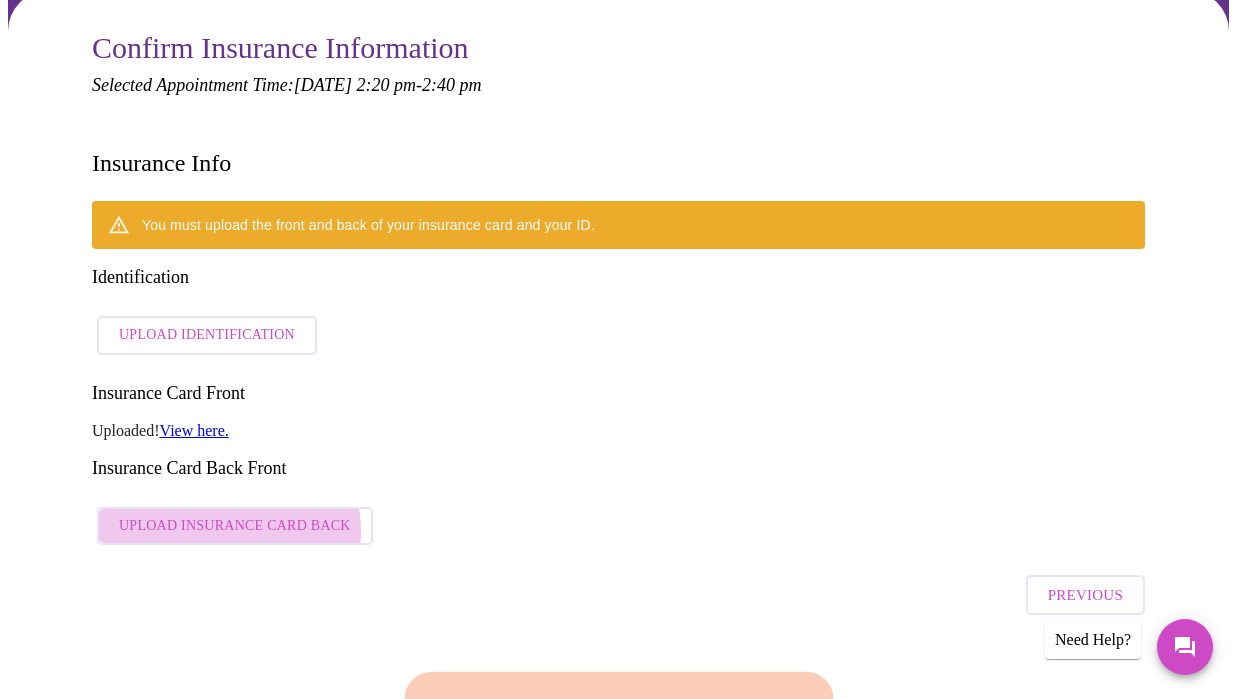 click on "Upload Insurance Card Back" at bounding box center (235, 526) 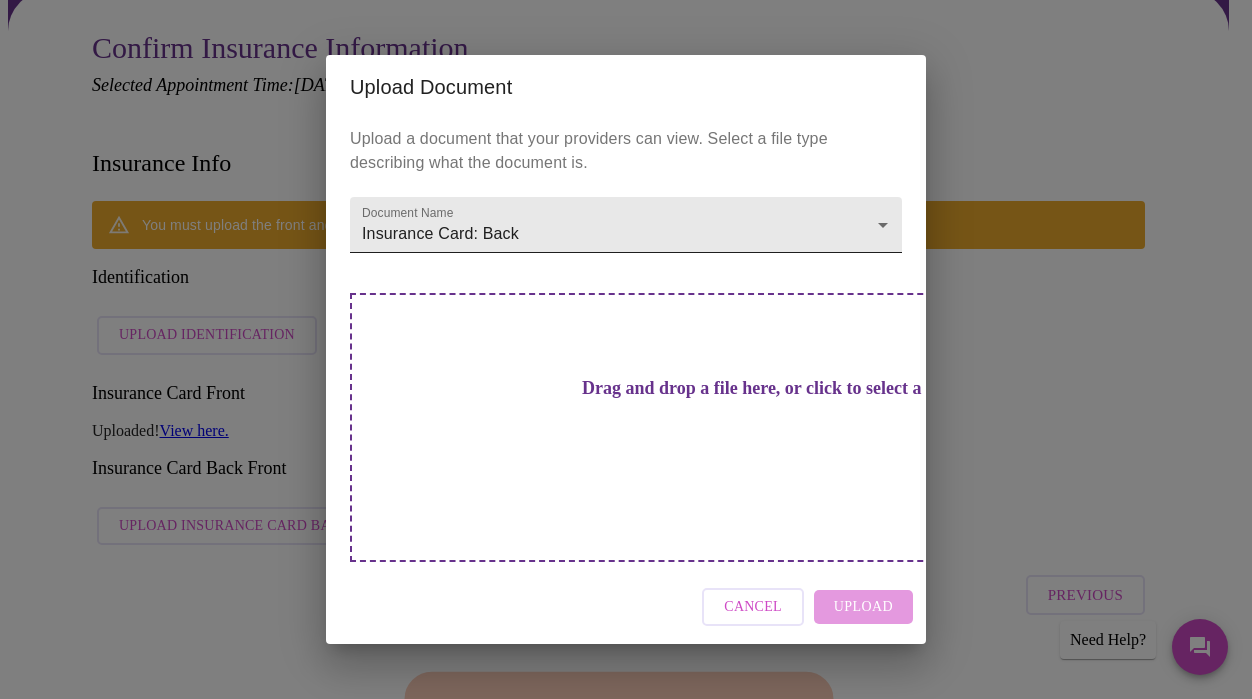 click on "MyMenopauseRx Appointments Messaging Labs Uploads Medications Community Refer a Friend Hi Shelita   Payment 1 2 3 4 5 PAYMENT Confirm Insurance Information Selected Appointment Time:  Tuesday, August 12th @ 2:20 pm  -  2:40 pm Insurance Info You must upload the front and back of your insurance card and your ID. Identification Upload Identification Insurance Card Front Uploaded!  View here. Insurance Card Back Front Upload Insurance Card Back Previous Finish and Book Now!   Patient Reviews "   Maria It was nice to speak to a physician who actually spent the time to explain and answer my questions. Dr Hanna made me feel very comfortable during this first visit. This was much better than any the doctor's office. "   Khalilah "   Kimberly "   Jenne "   Linda "   Terra "   Michelle "   Deb "   Alissa "   Jill Need Help? Settings Billing Invoices Log out Upload Document Upload a document that your providers can view. Select a file type describing what the document is. Document Name Insurance Card: Back Cancel" at bounding box center [626, 1414] 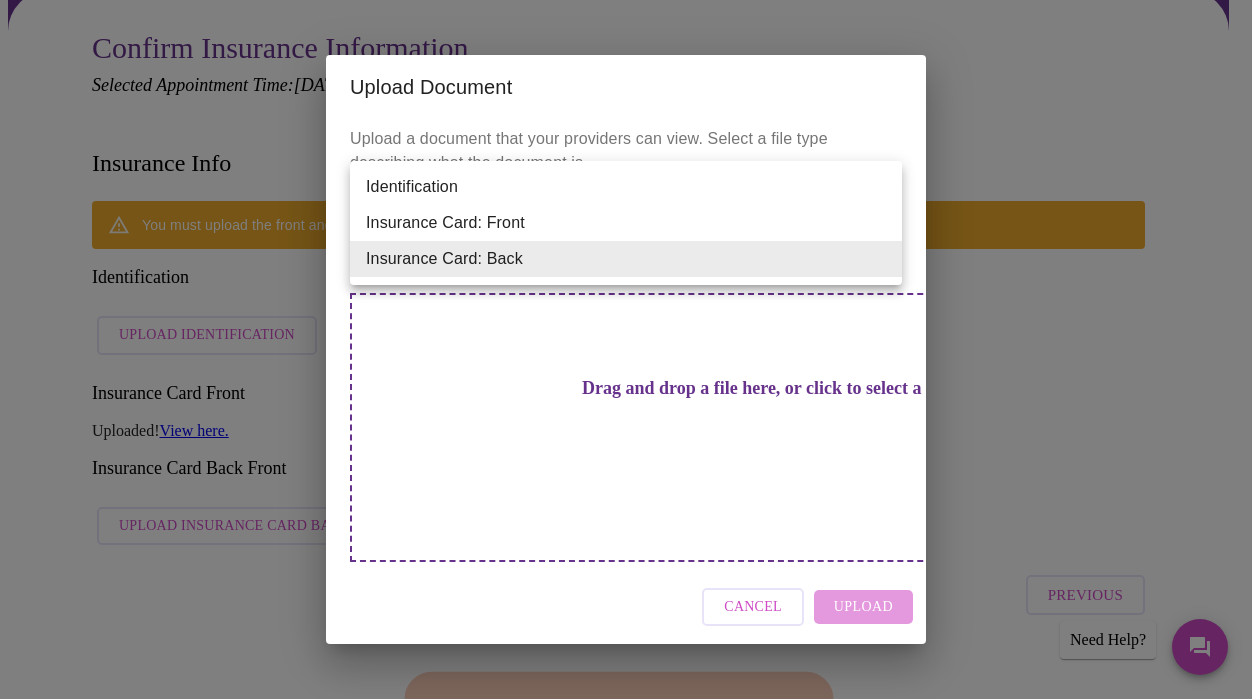 click on "Insurance Card: Back" at bounding box center [626, 259] 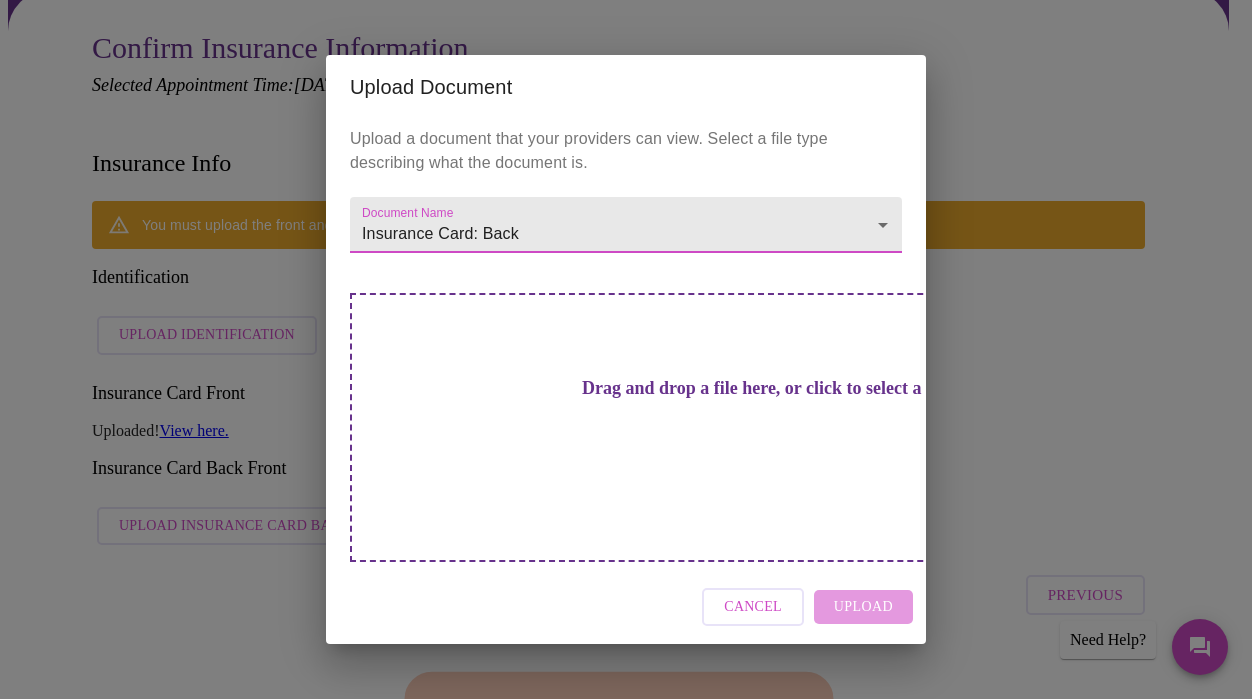 click on "Cancel Upload" at bounding box center [626, 607] 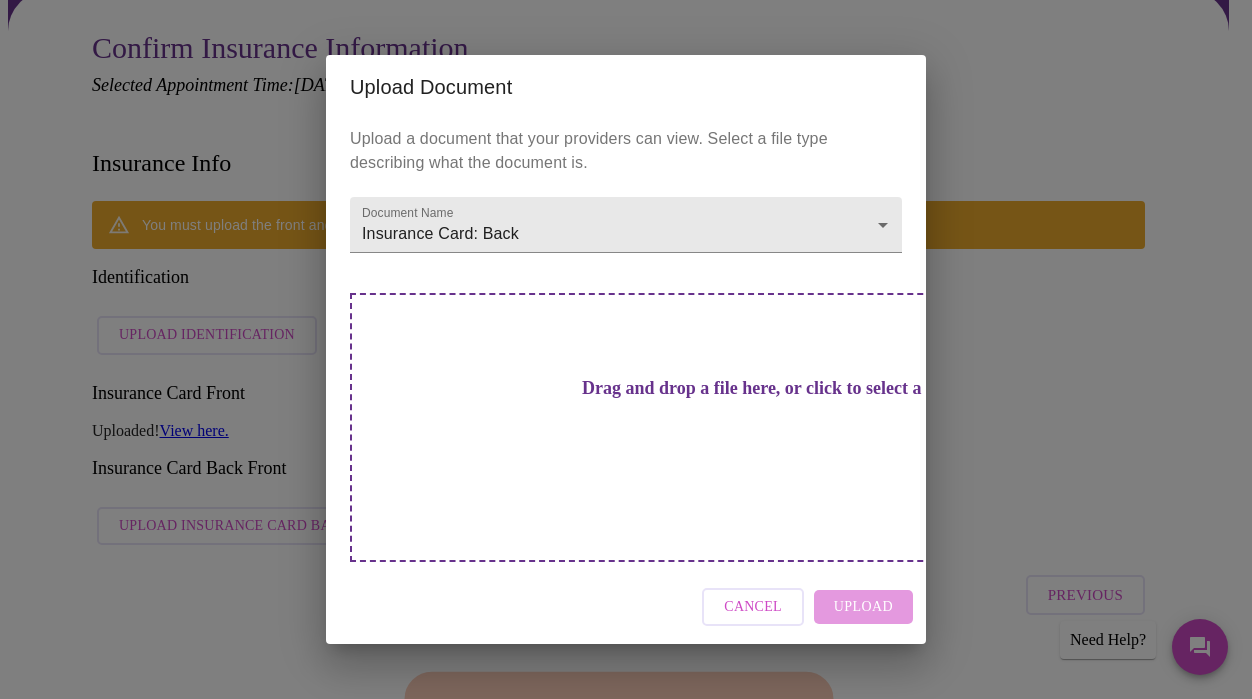 click on "Drag and drop a file here, or click to select a file" at bounding box center [766, 388] 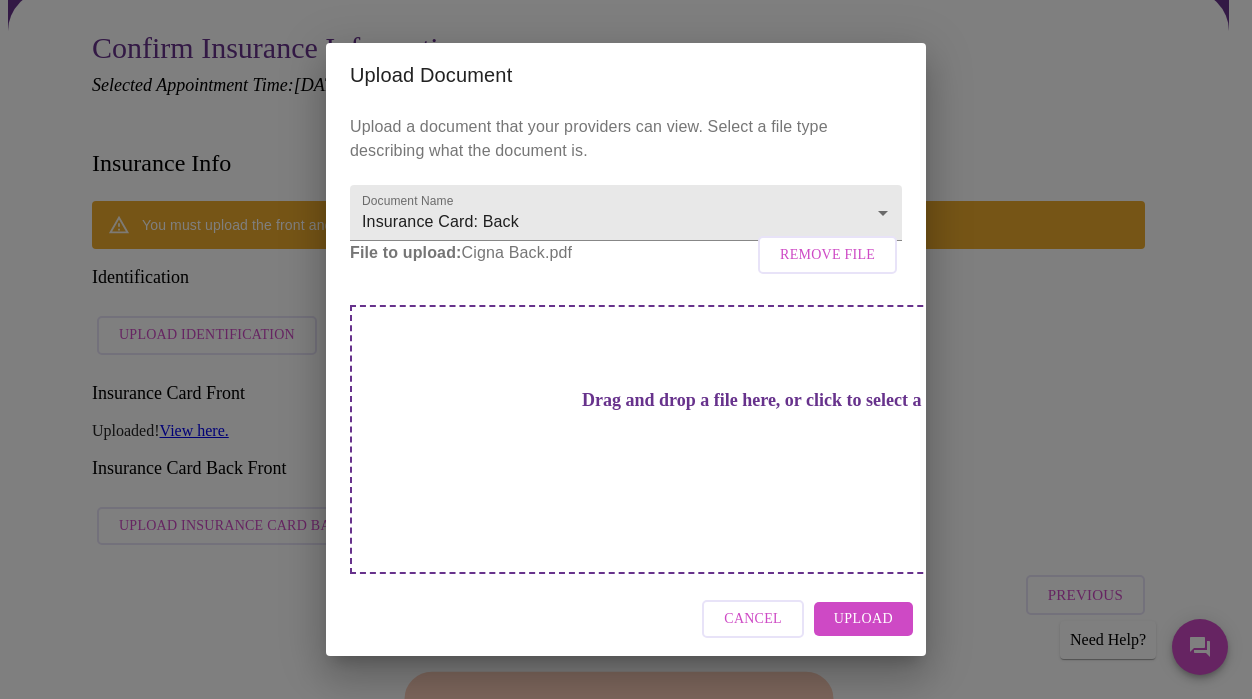 click on "Upload" at bounding box center [863, 619] 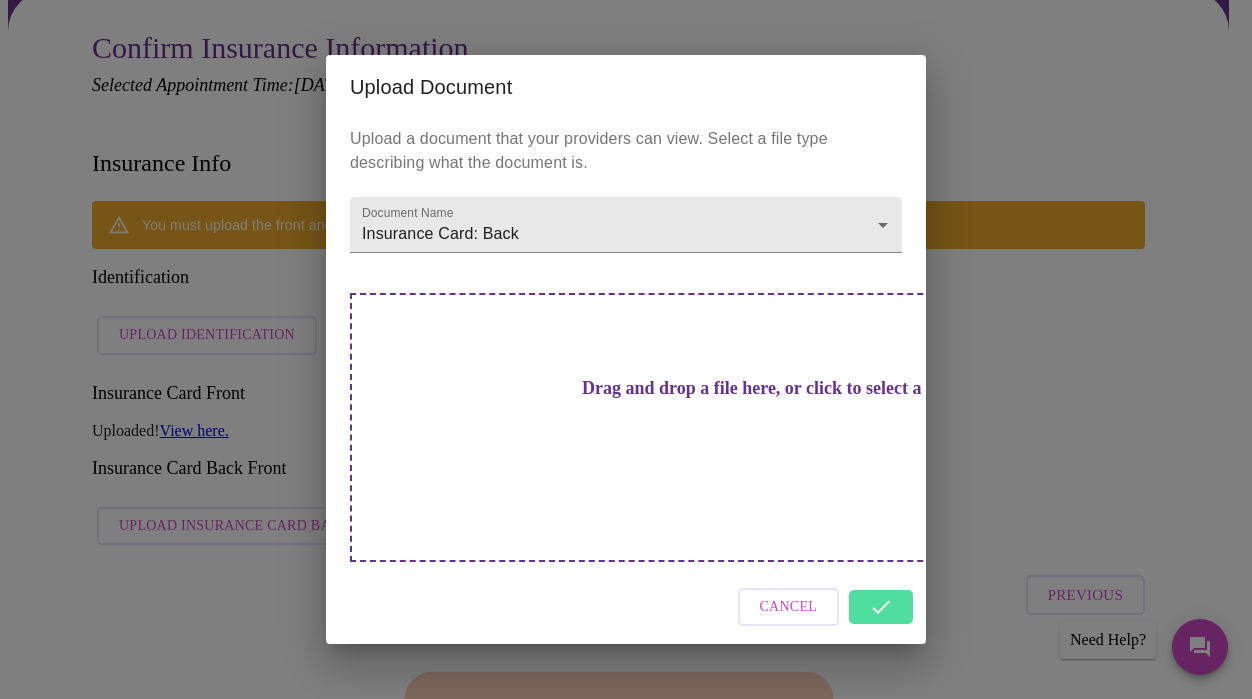 click on "Upload Document Upload a document that your providers can view. Select a file type describing what the document is. Document Name Insurance Card: Back Insurance Card: Back Drag and drop a file here, or click to select a file Cancel" at bounding box center [626, 349] 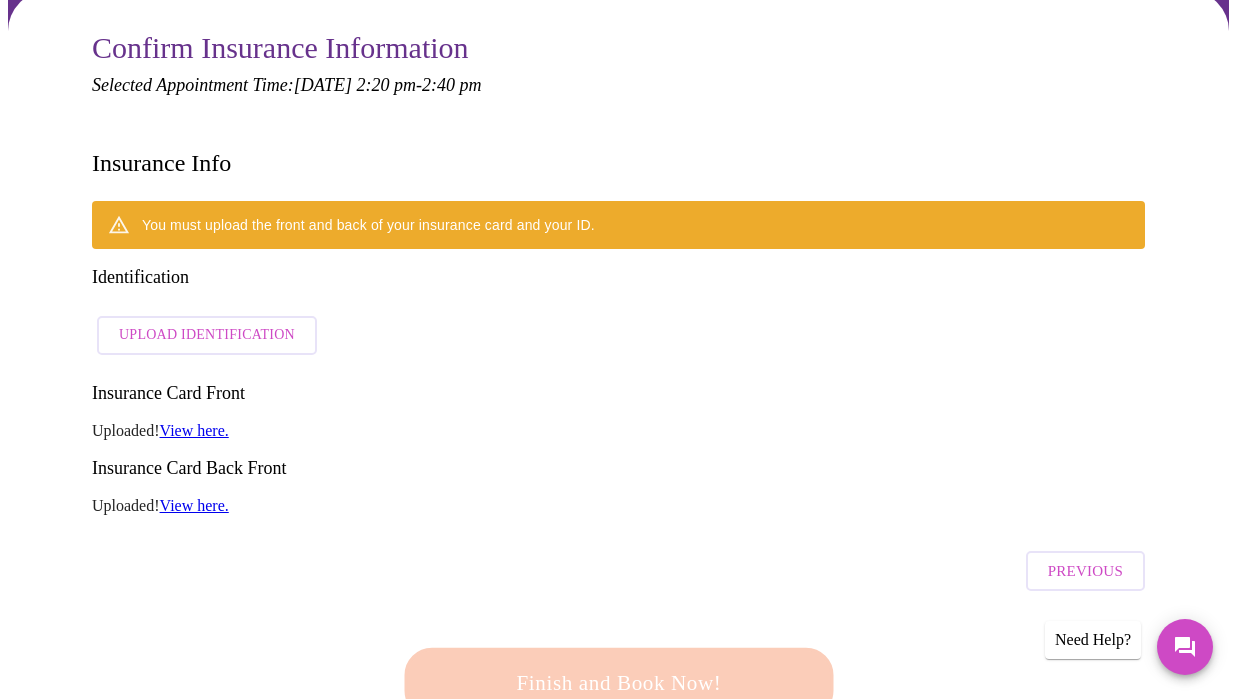 click on "Upload Identification" at bounding box center (207, 335) 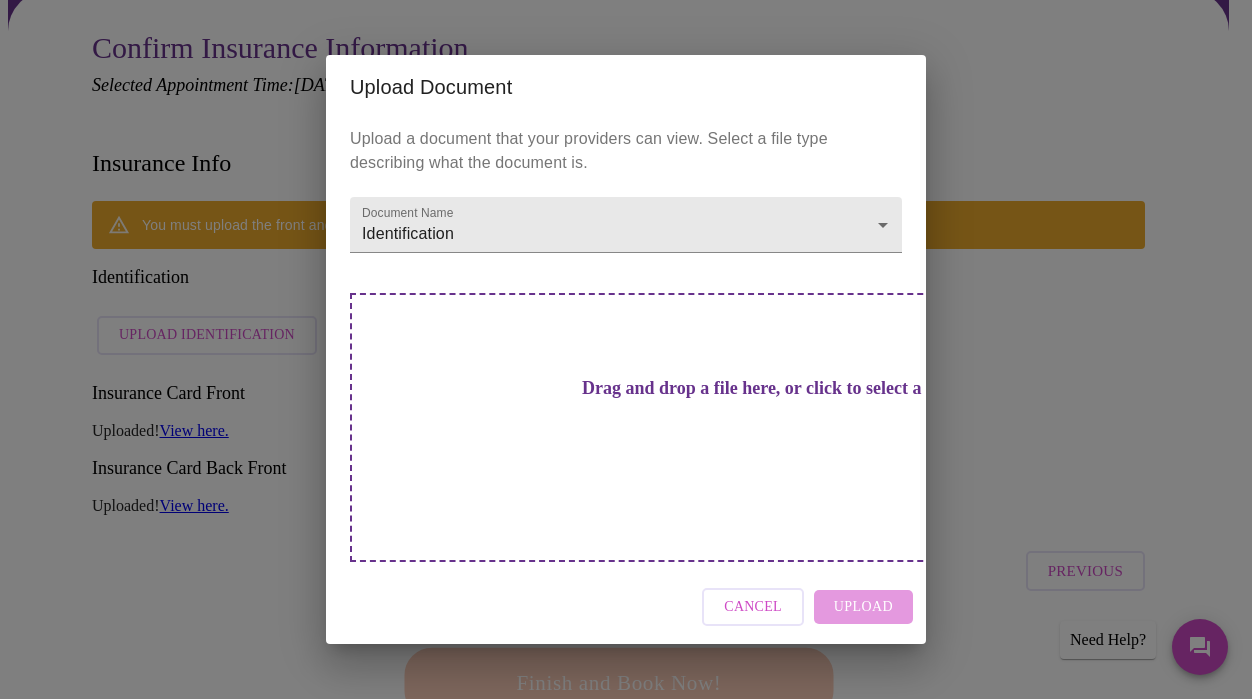 click on "Drag and drop a file here, or click to select a file" at bounding box center [766, 388] 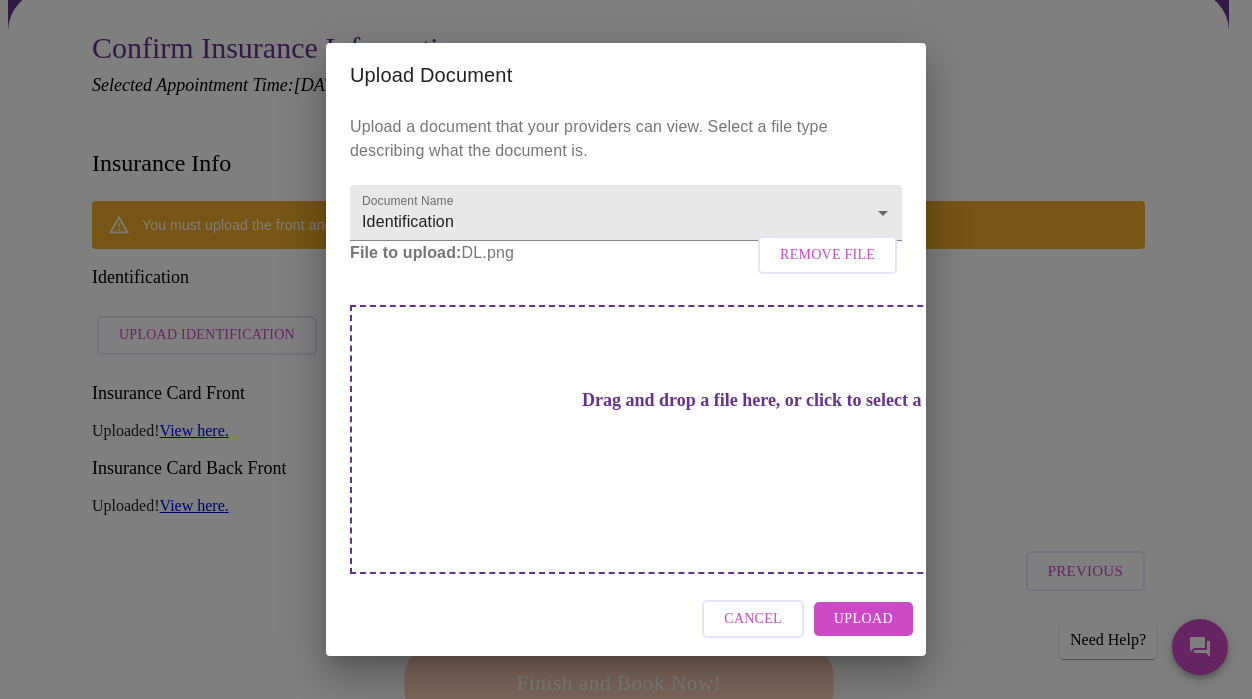 click on "Upload" at bounding box center [863, 619] 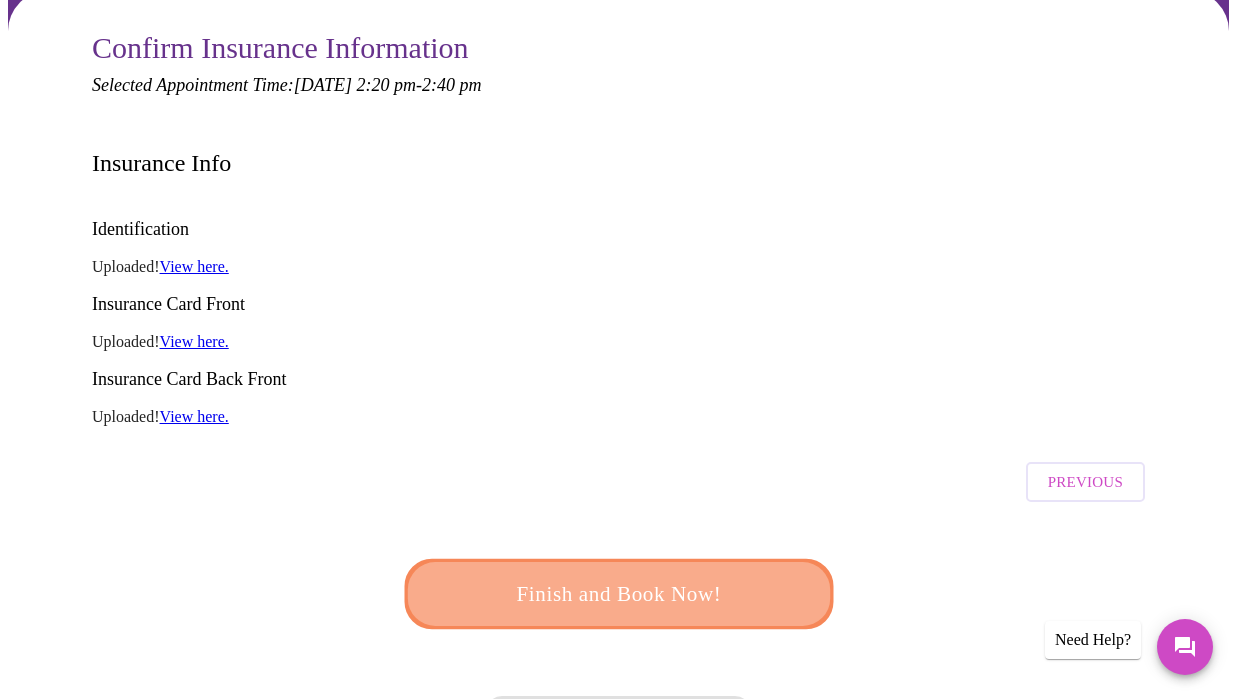 click on "Finish and Book Now!" at bounding box center (619, 594) 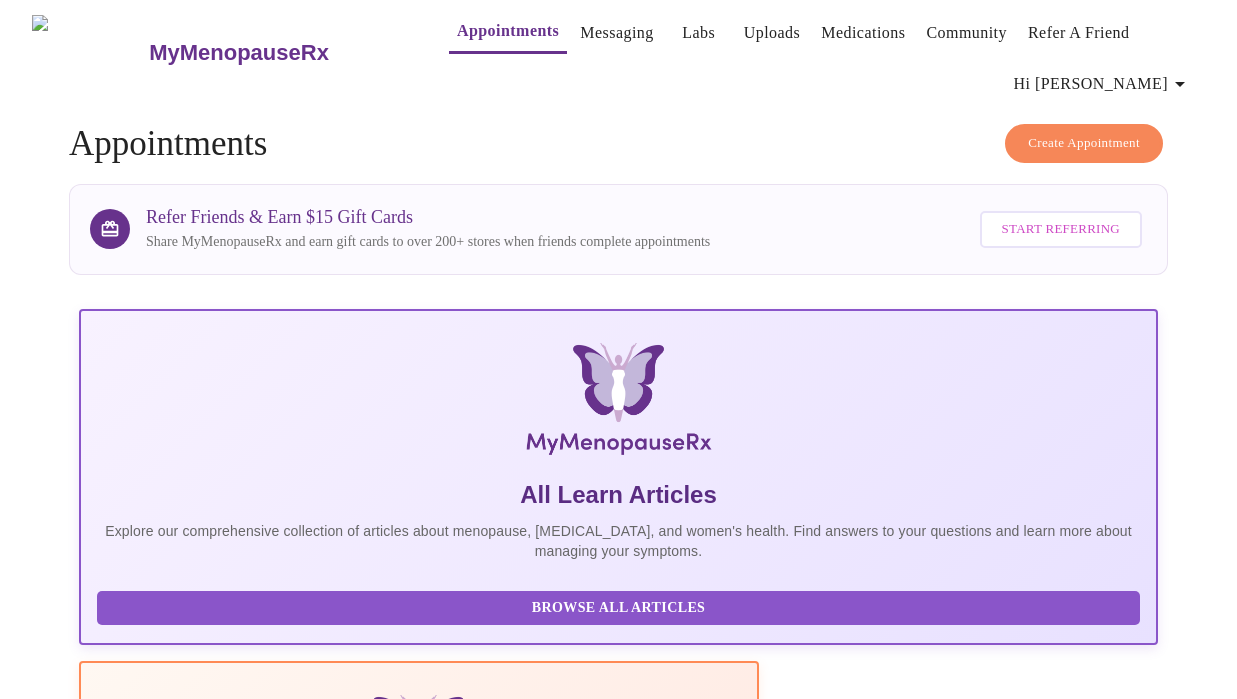 scroll, scrollTop: 0, scrollLeft: 0, axis: both 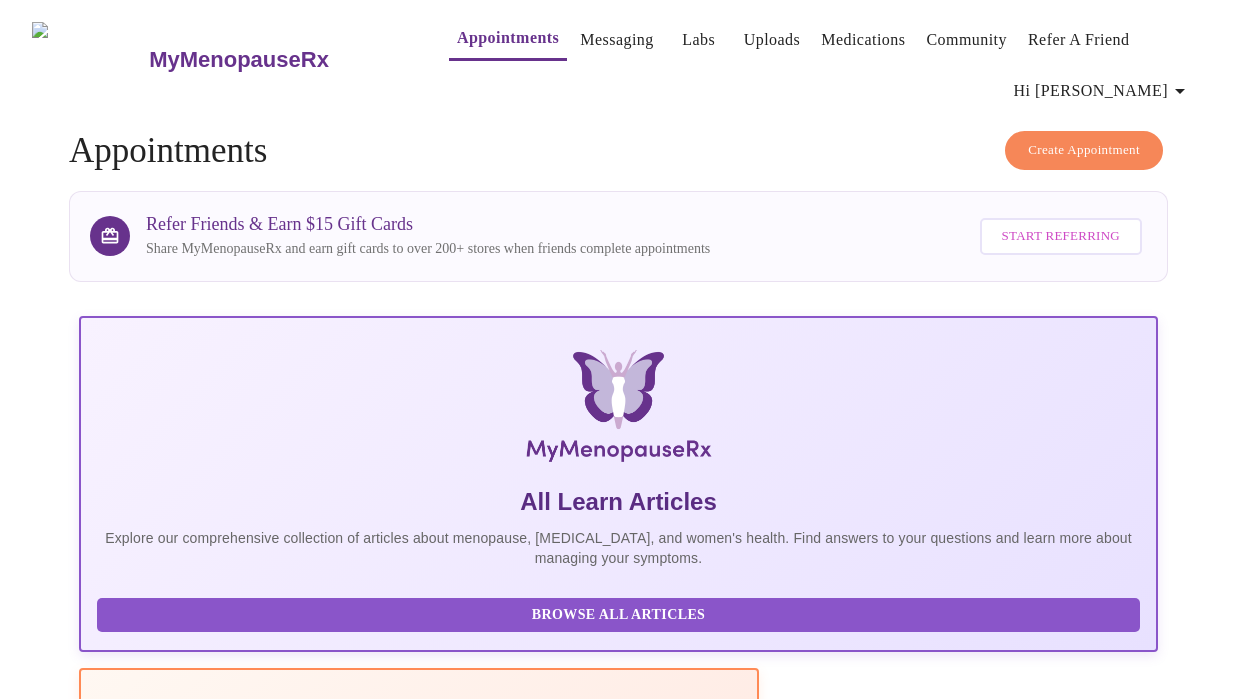 click on "MyMenopauseRx" at bounding box center [239, 60] 